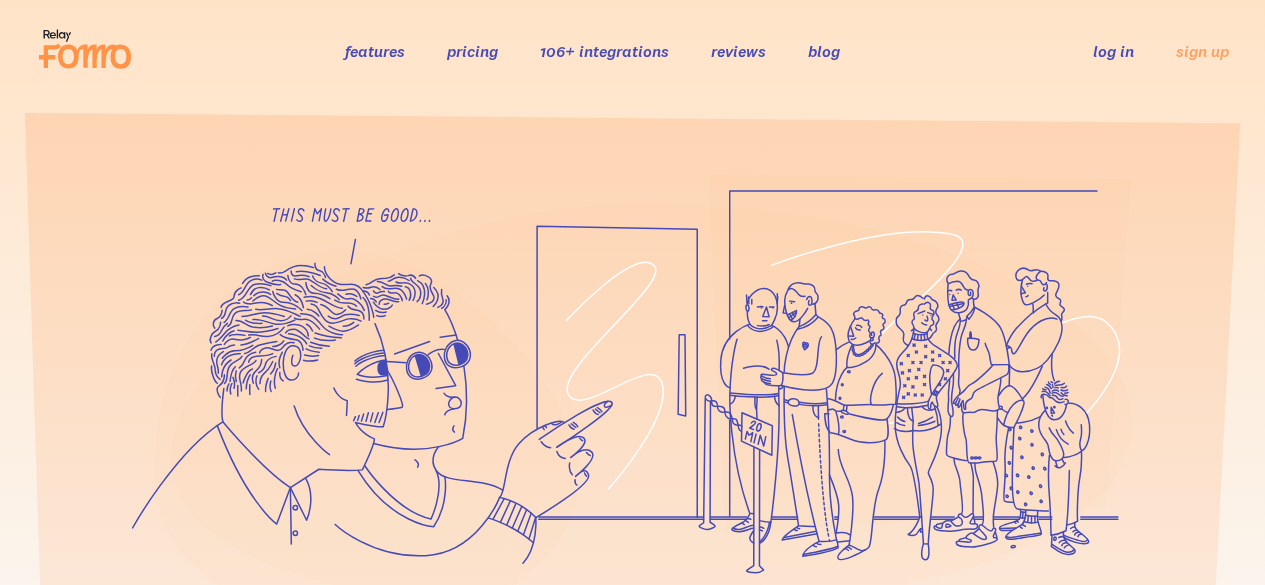scroll, scrollTop: 0, scrollLeft: 0, axis: both 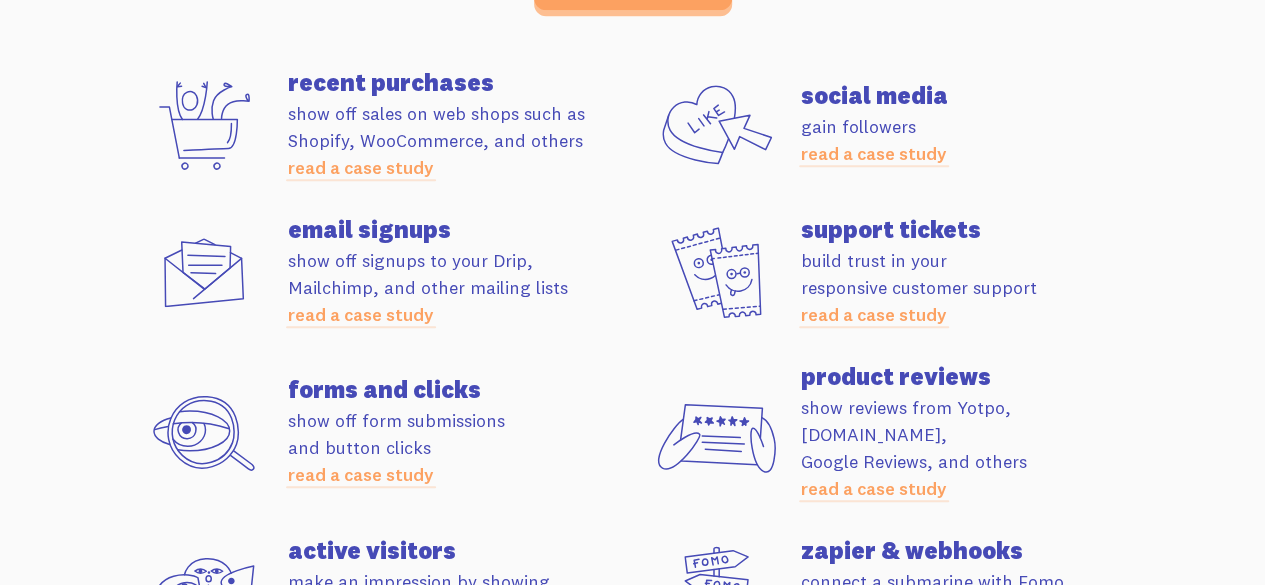 click on "email signups" at bounding box center (460, 229) 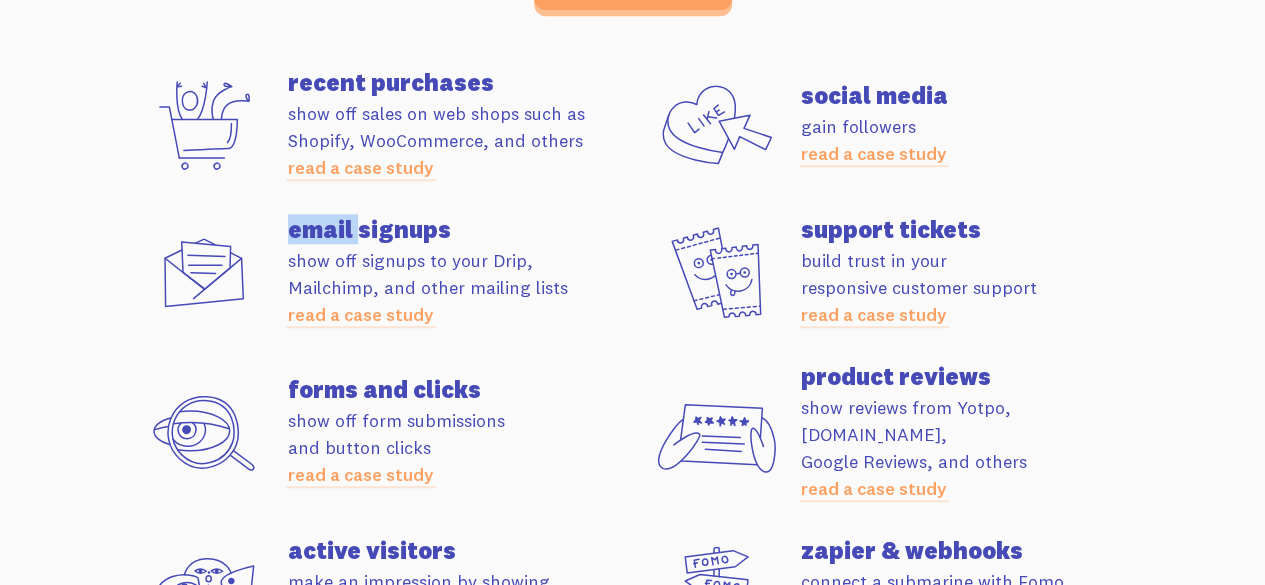 click on "email signups" at bounding box center [460, 229] 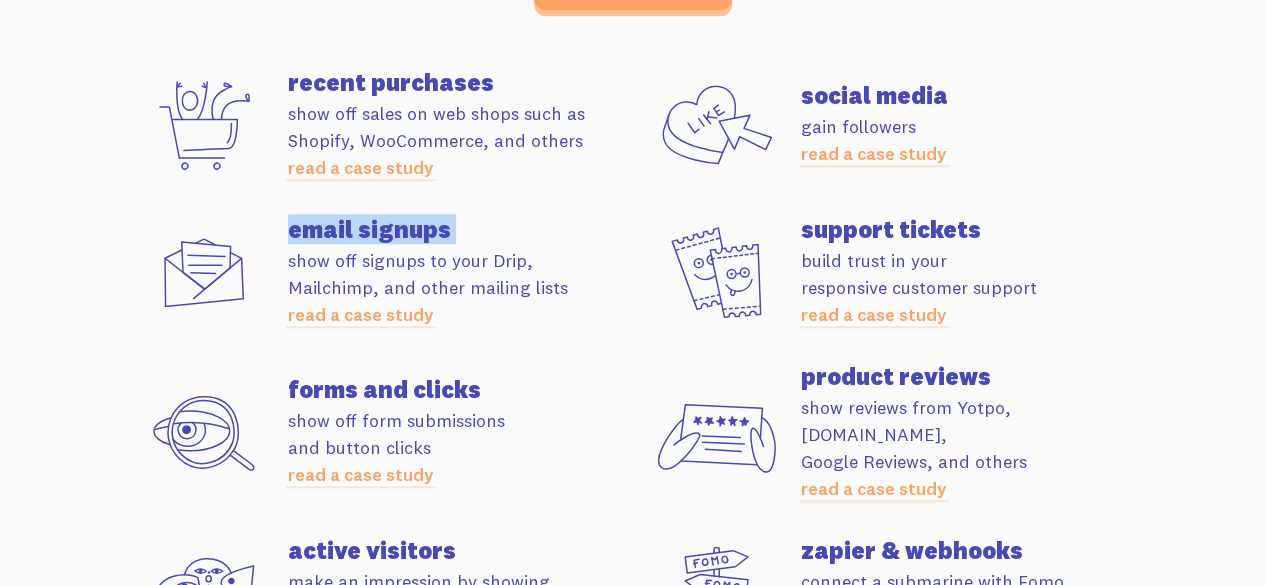 click on "email signups" at bounding box center (460, 229) 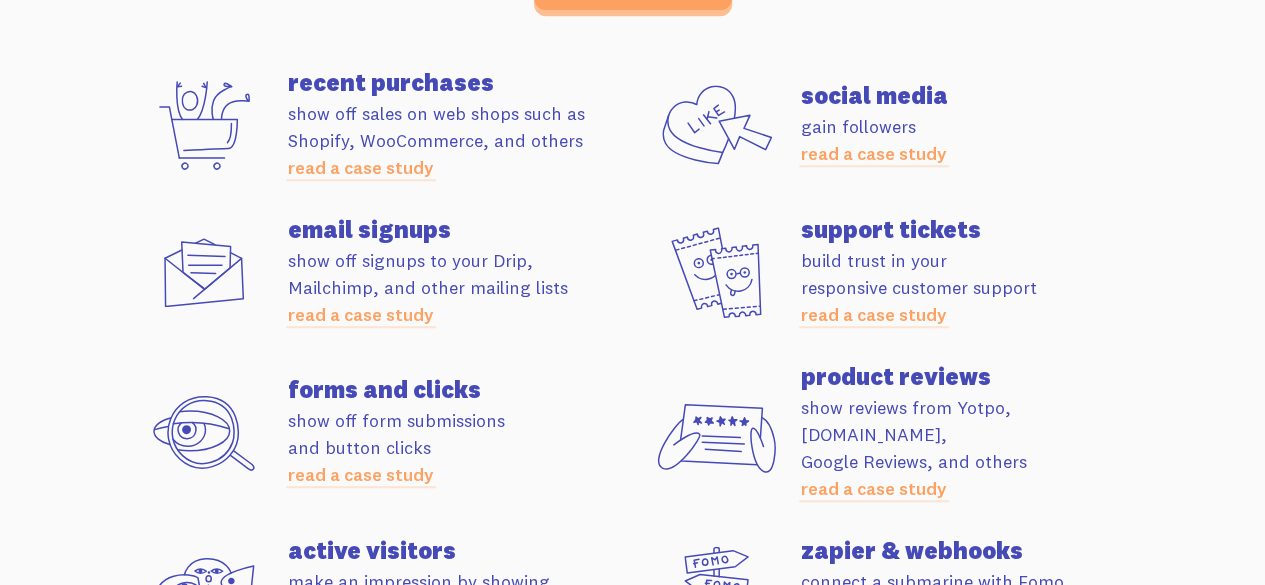 click on "show off signups to your Drip,   Mailchimp, and other mailing lists
read a case study" at bounding box center (460, 287) 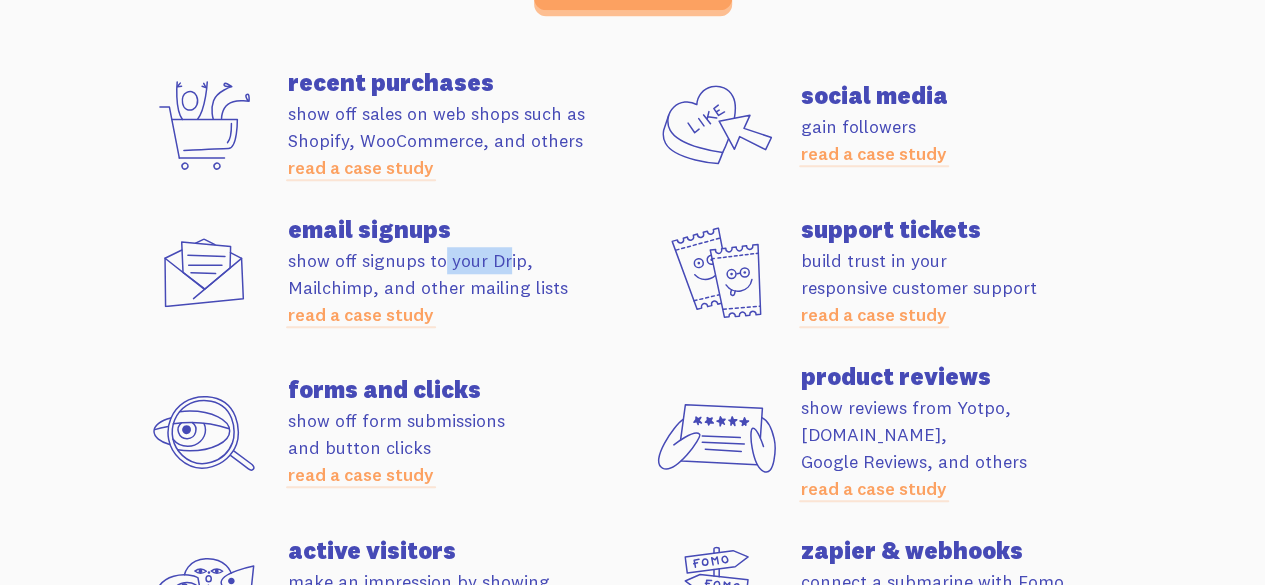 click on "show off signups to your Drip,   Mailchimp, and other mailing lists
read a case study" at bounding box center [460, 287] 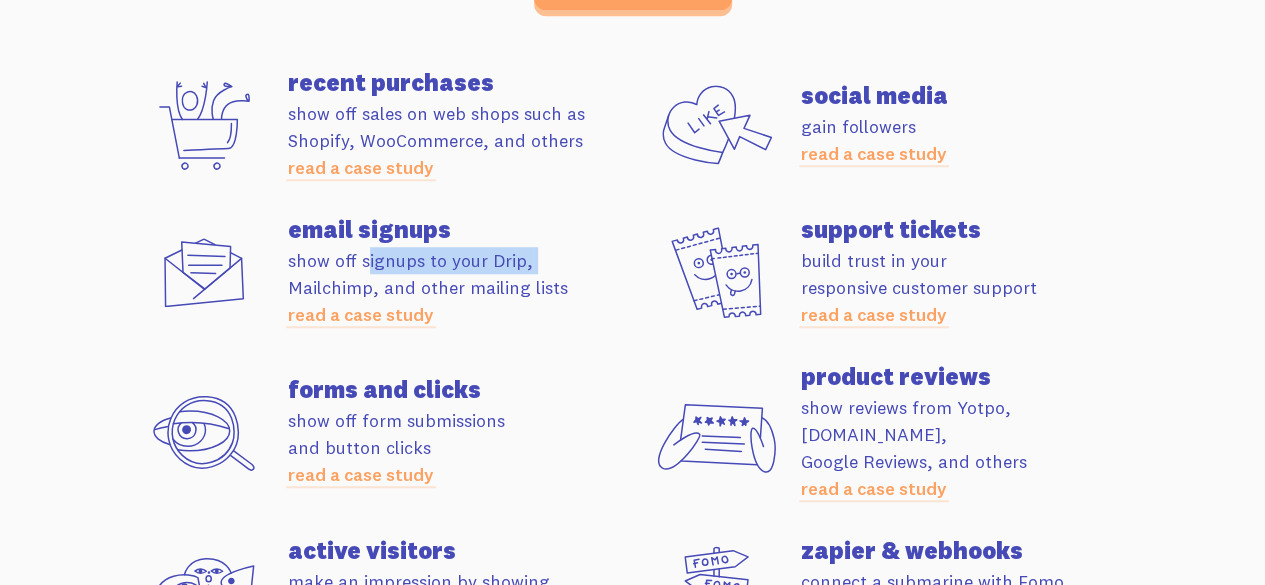 click on "show off signups to your Drip,   Mailchimp, and other mailing lists
read a case study" at bounding box center [460, 287] 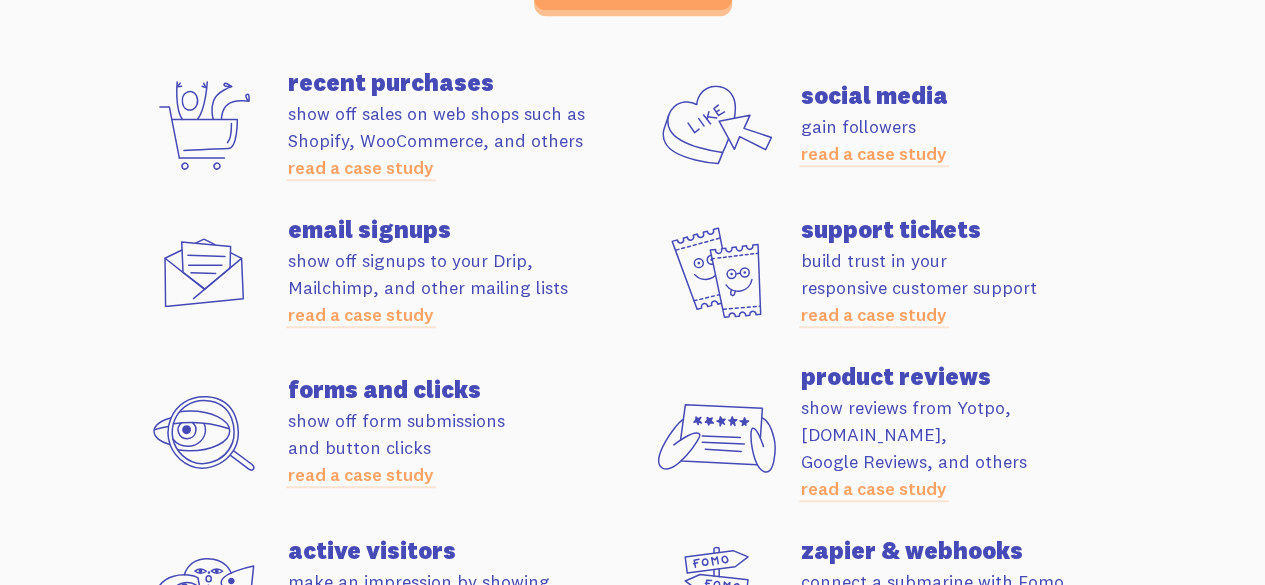 click on "show off signups to your Drip,   Mailchimp, and other mailing lists
read a case study" at bounding box center [460, 287] 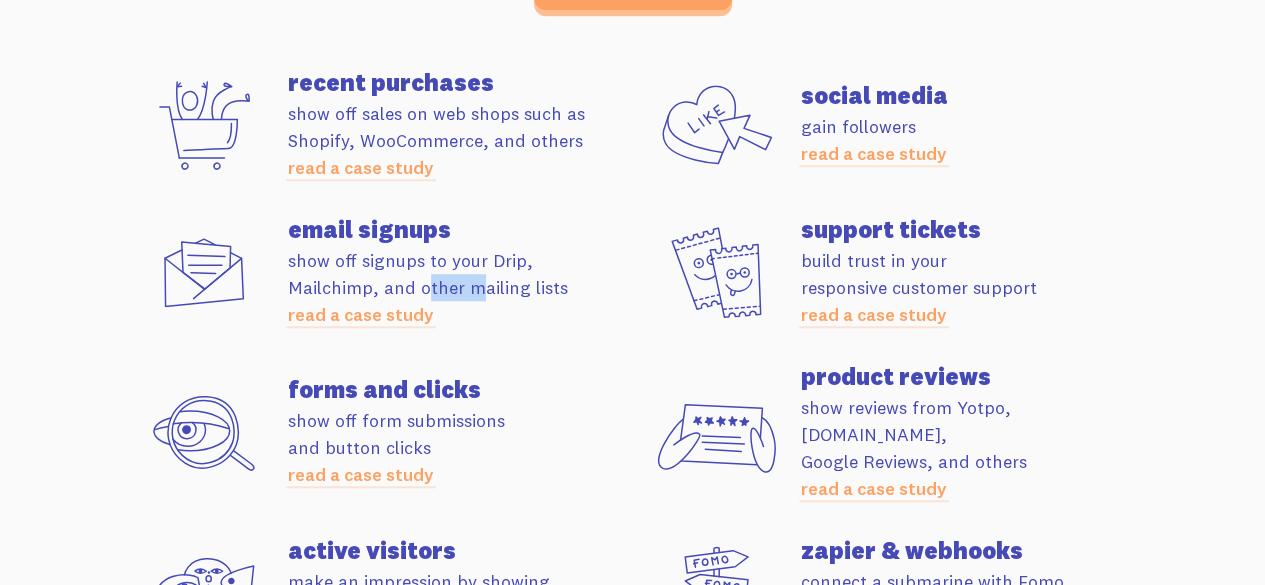 click on "show off signups to your Drip,   Mailchimp, and other mailing lists
read a case study" at bounding box center (460, 287) 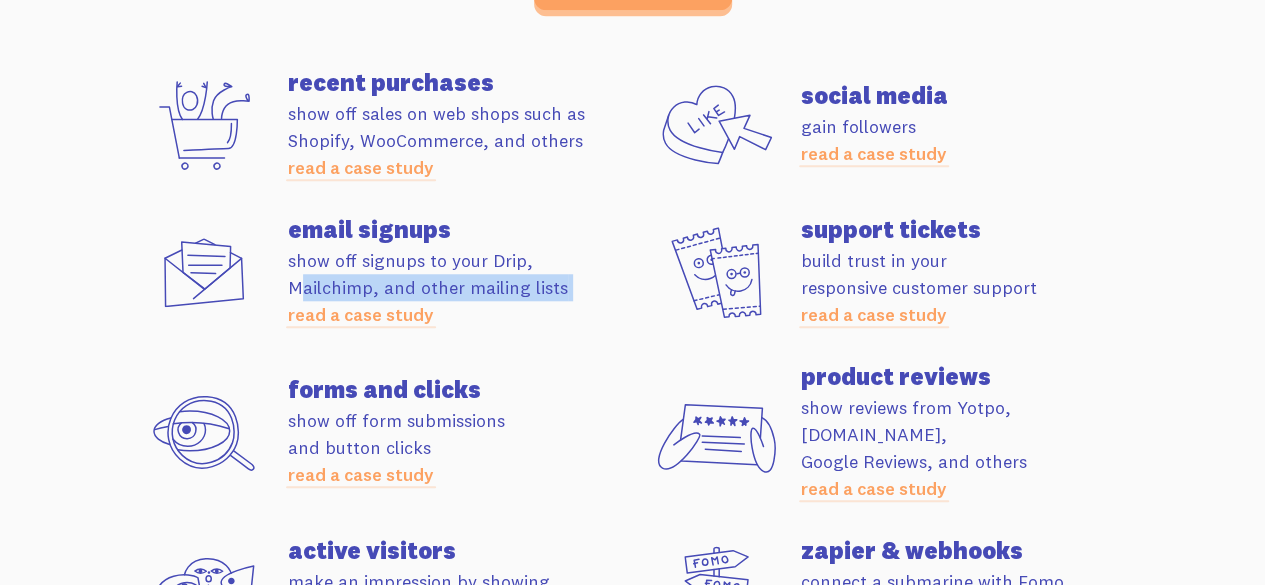 click on "show off signups to your Drip,   Mailchimp, and other mailing lists
read a case study" at bounding box center (460, 287) 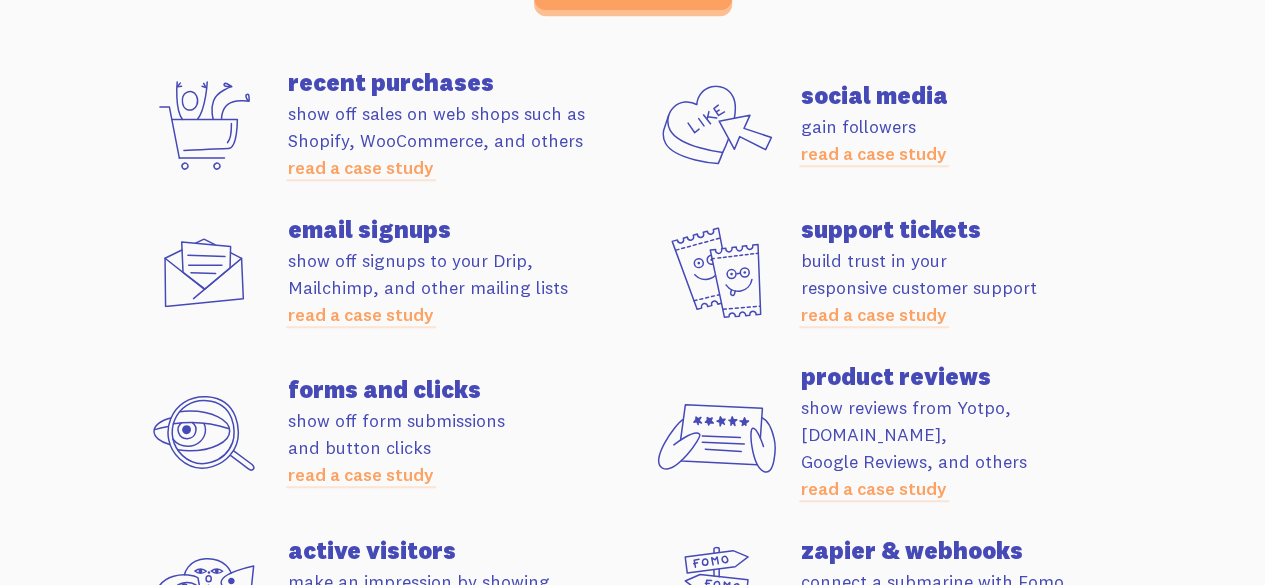 click on "build trust in your   responsive customer support
read a case study" at bounding box center (973, 287) 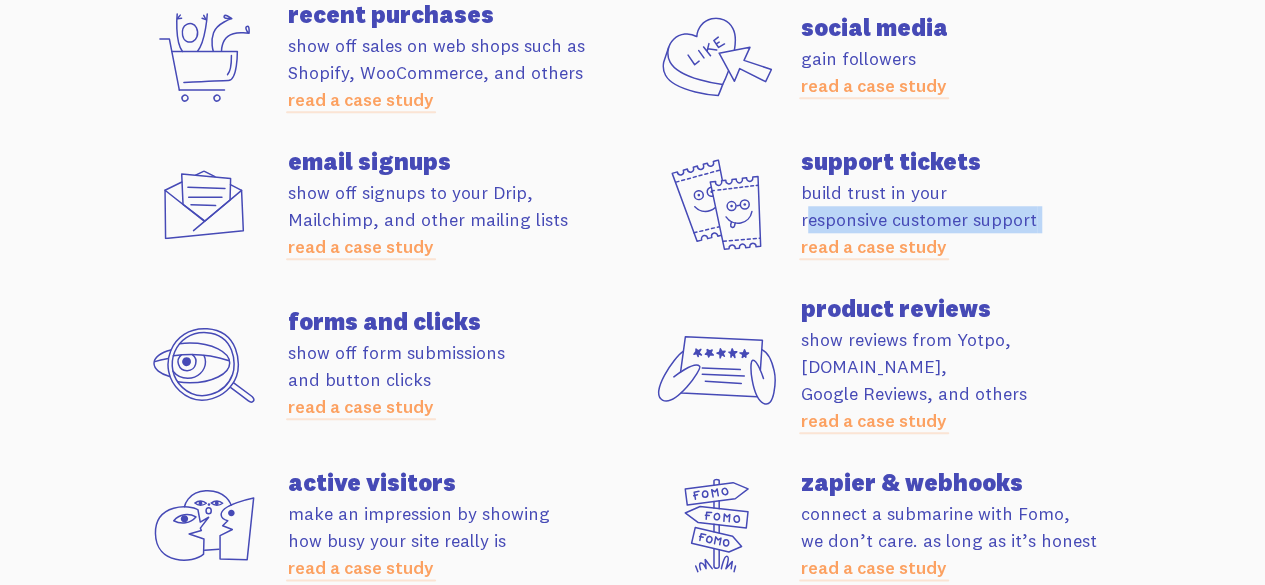 scroll, scrollTop: 4700, scrollLeft: 0, axis: vertical 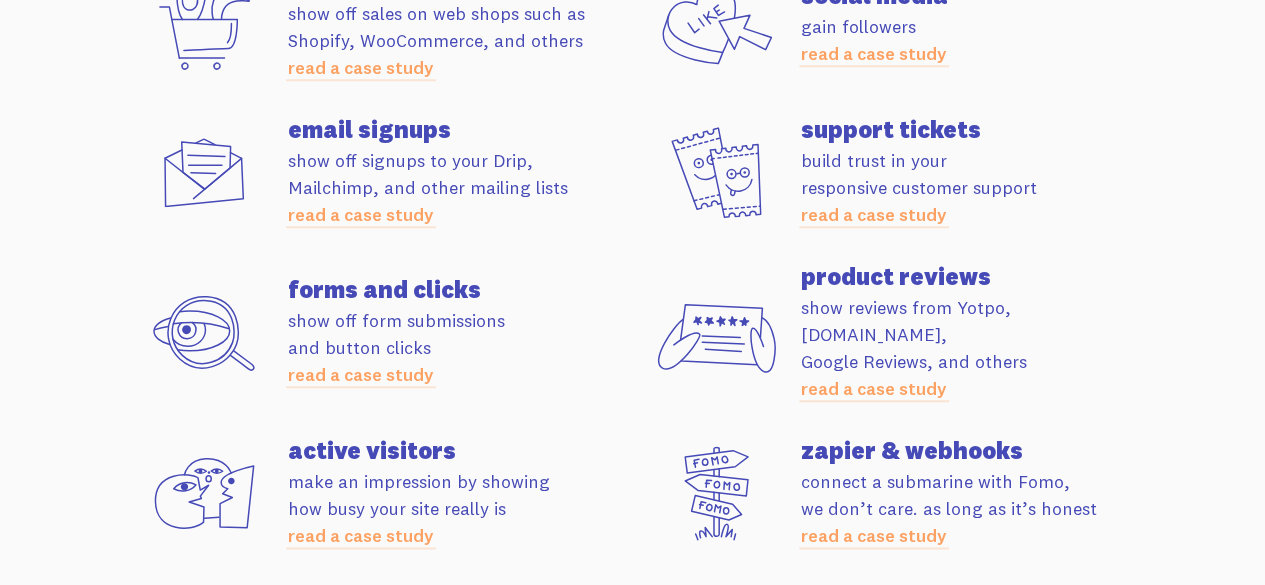 click on "forms and clicks" at bounding box center (460, 289) 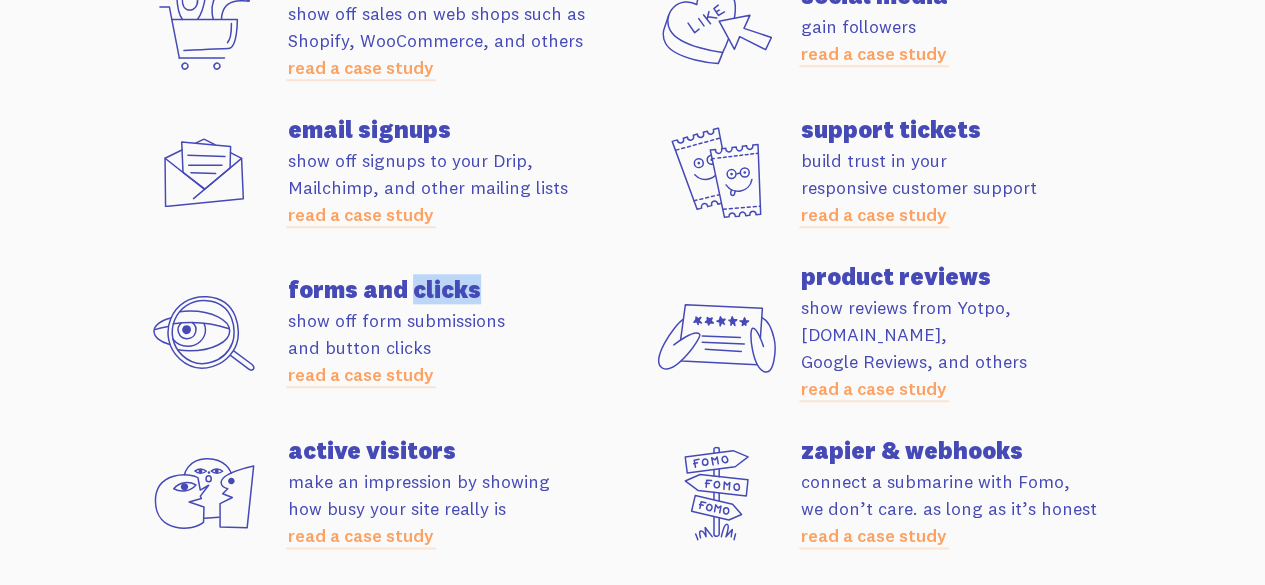 click on "forms and clicks" at bounding box center [460, 289] 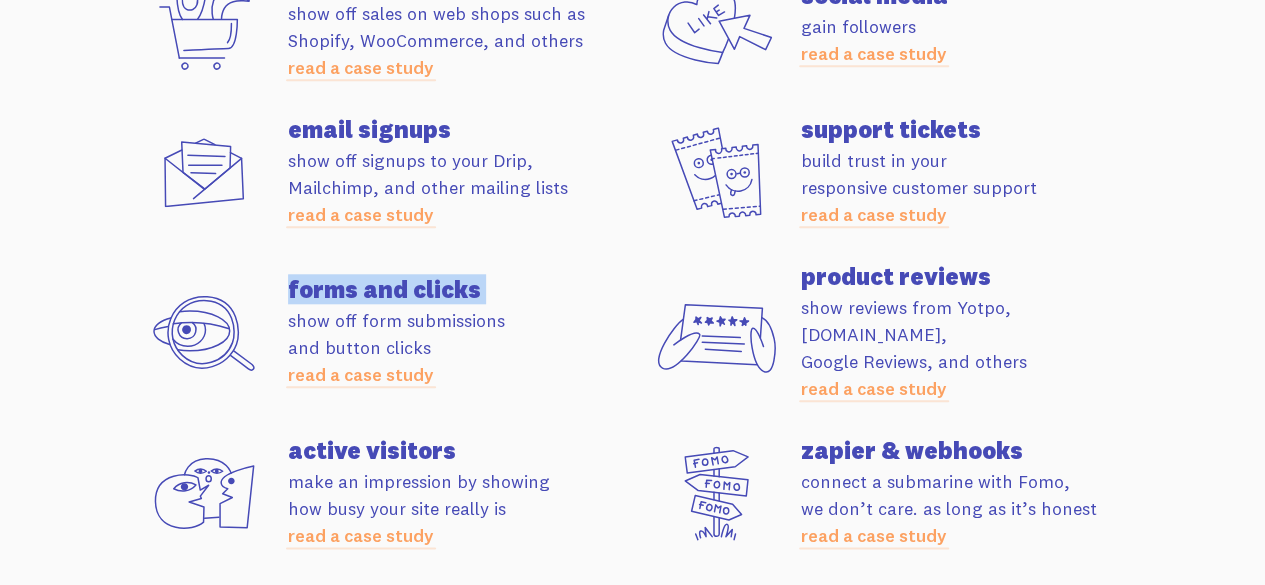 click on "forms and clicks" at bounding box center [460, 289] 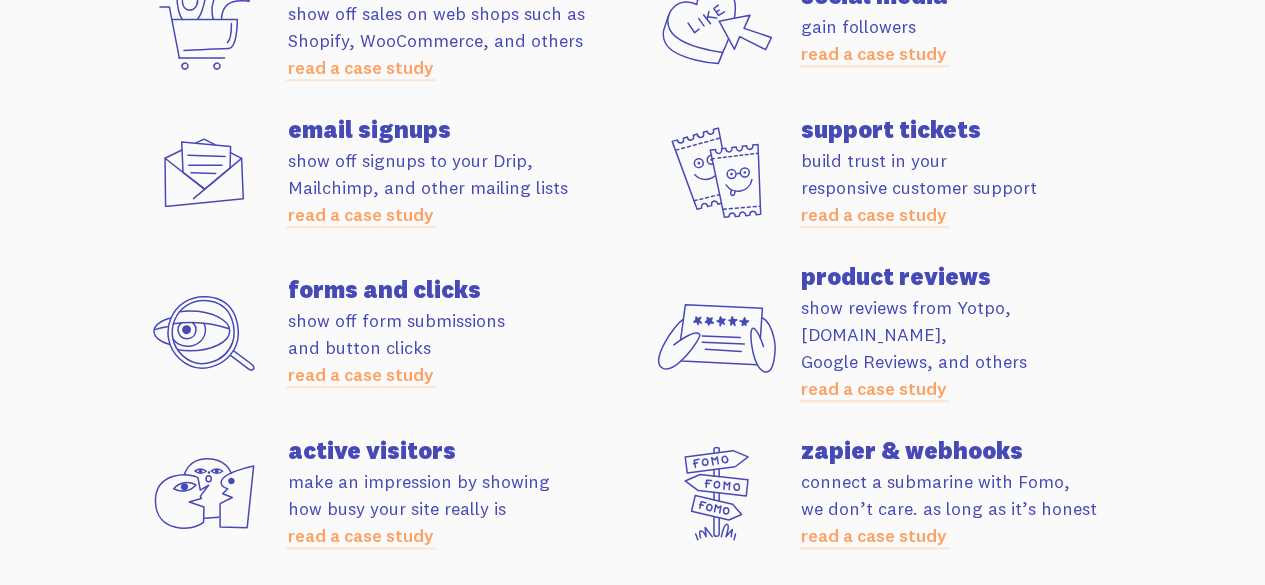 click on "show off form submissions   and button clicks
read a case study" at bounding box center (460, 347) 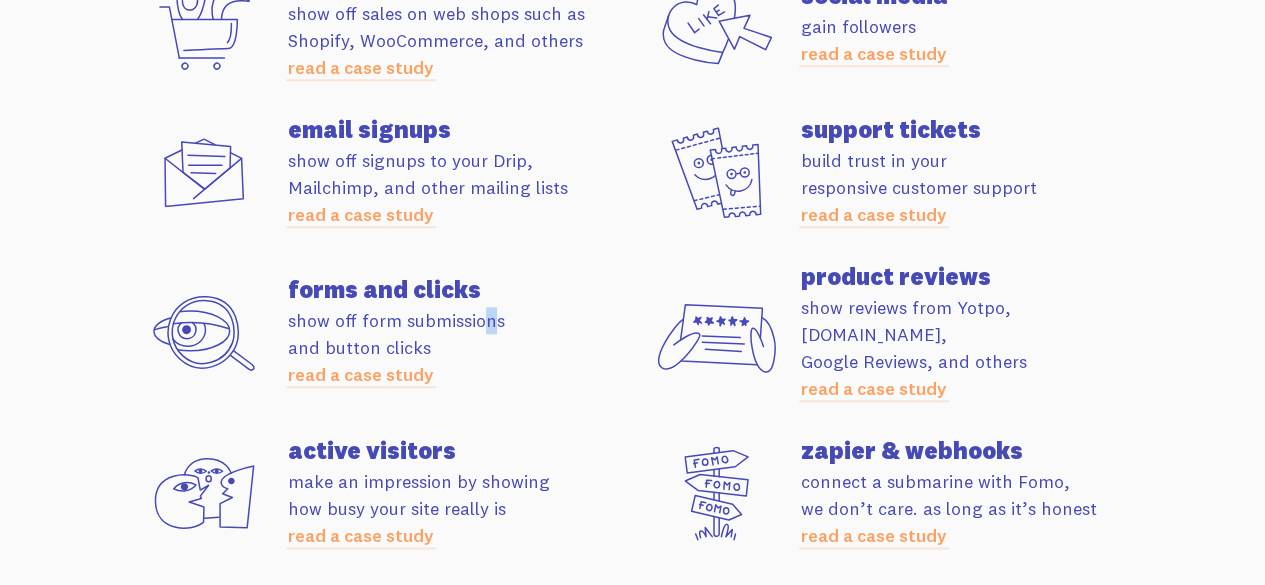 click on "show off form submissions   and button clicks
read a case study" at bounding box center (460, 347) 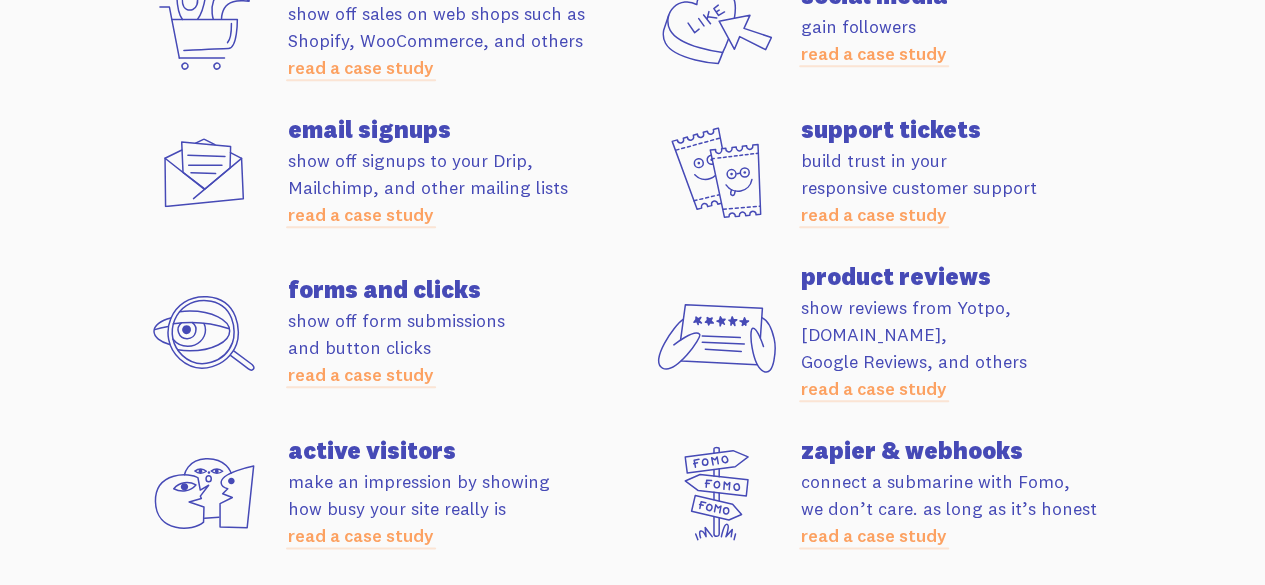 click on "show off form submissions   and button clicks
read a case study" at bounding box center [460, 347] 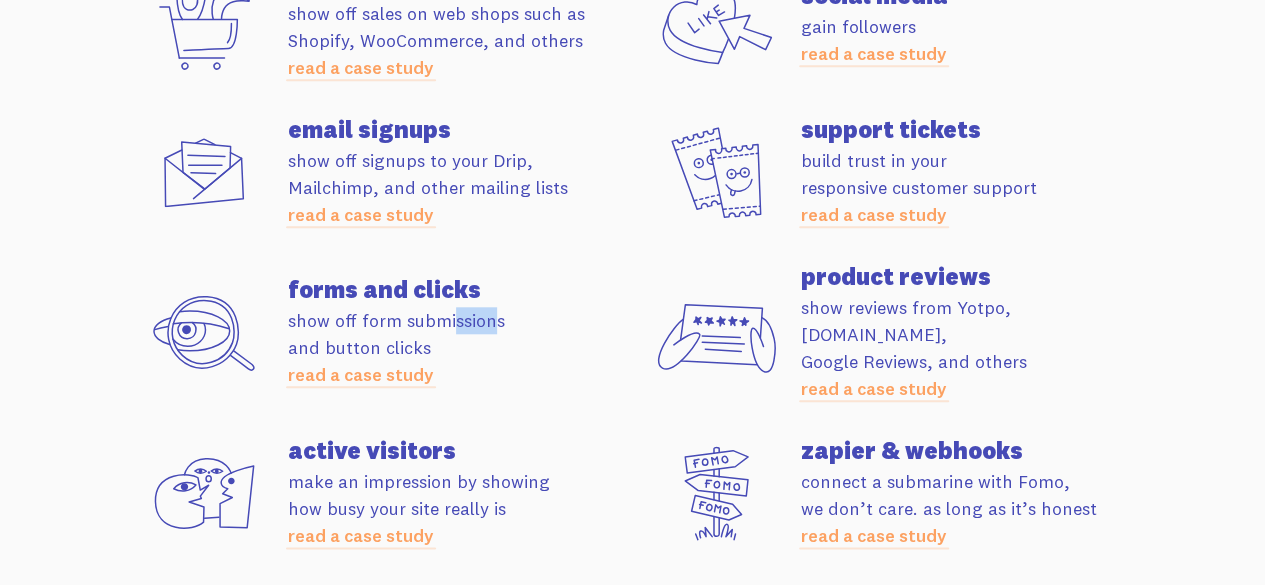 click on "show off form submissions   and button clicks
read a case study" at bounding box center [460, 347] 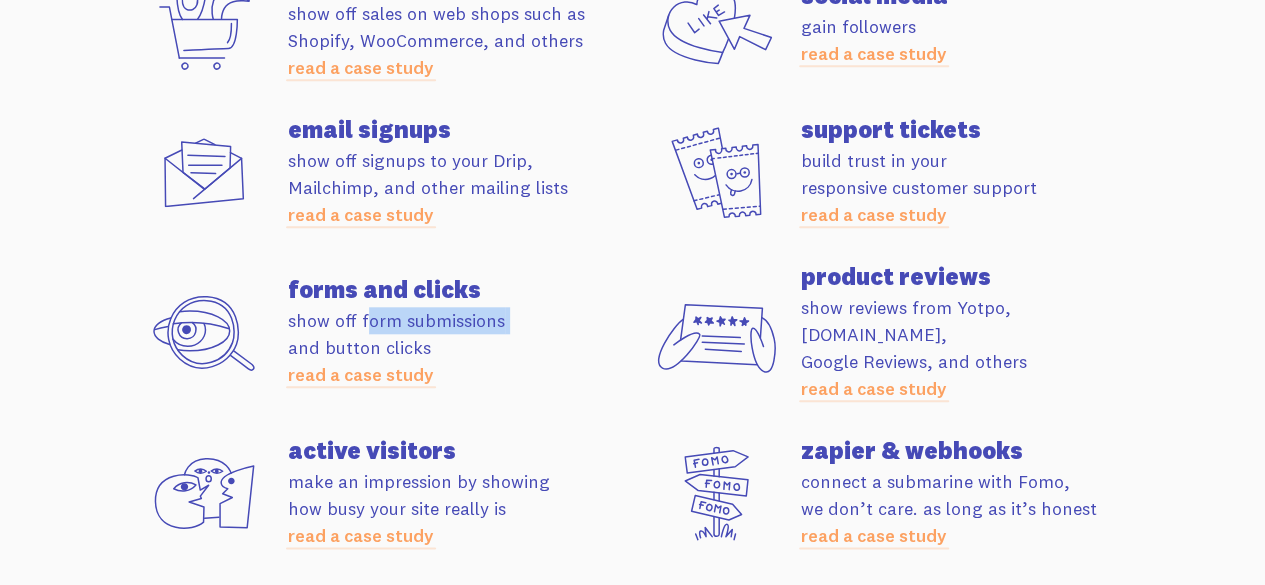 click on "show off form submissions   and button clicks
read a case study" at bounding box center (460, 347) 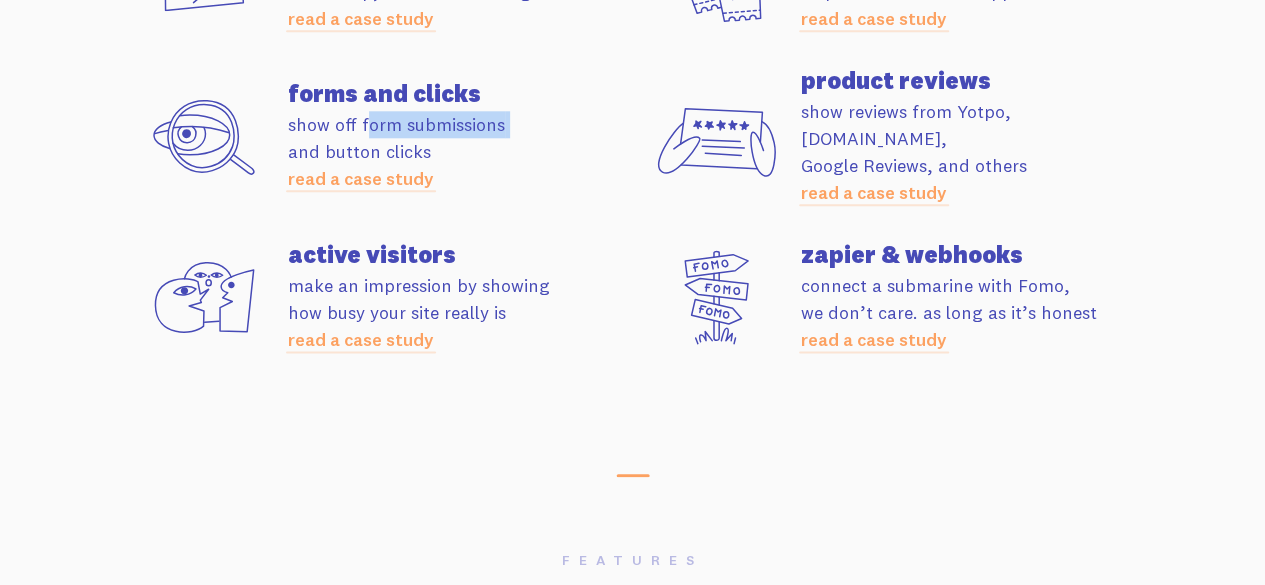 scroll, scrollTop: 4900, scrollLeft: 0, axis: vertical 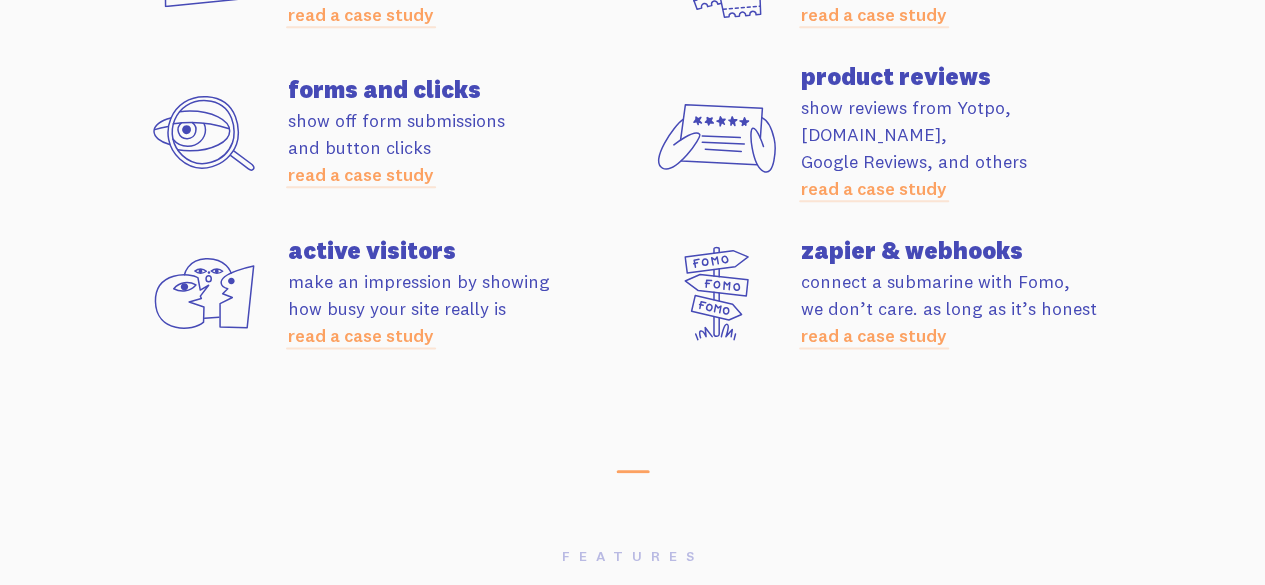 click on "make an impression by showing   how busy your site really is
read a case study" at bounding box center [460, 308] 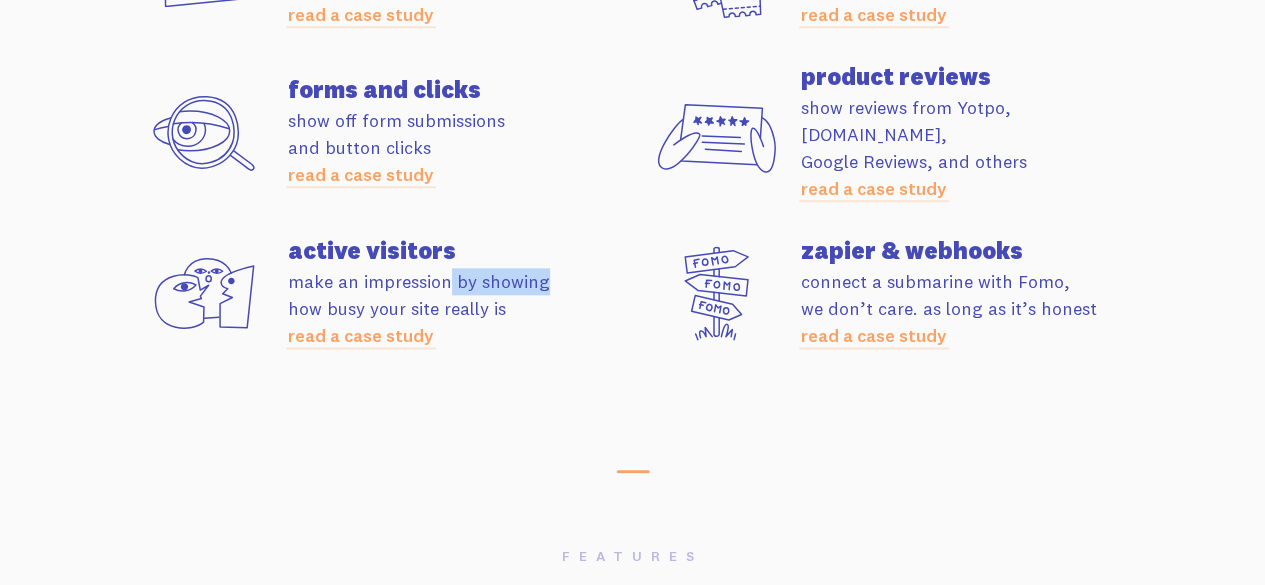 click on "make an impression by showing   how busy your site really is
read a case study" at bounding box center [460, 308] 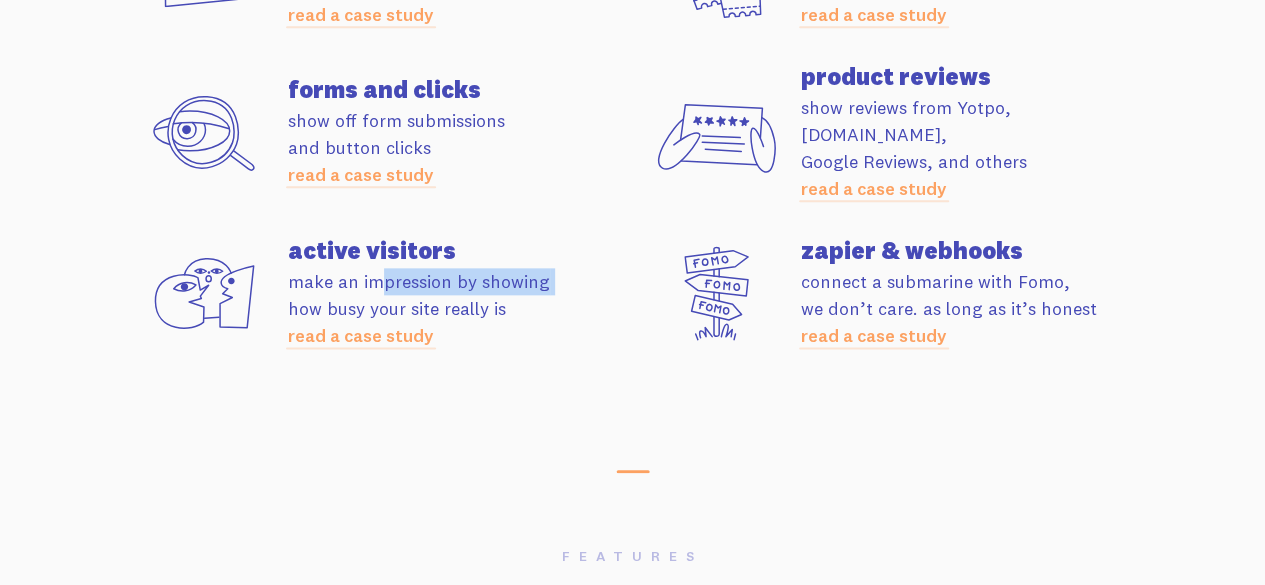 click on "make an impression by showing   how busy your site really is
read a case study" at bounding box center [460, 308] 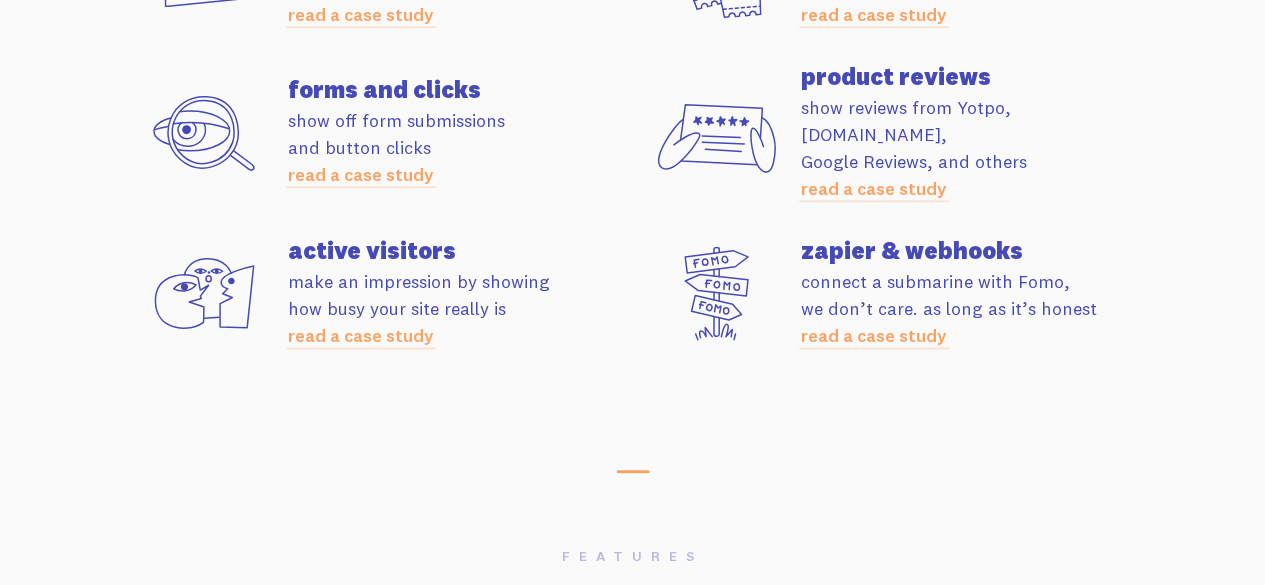 click on "make an impression by showing   how busy your site really is
read a case study" at bounding box center (460, 308) 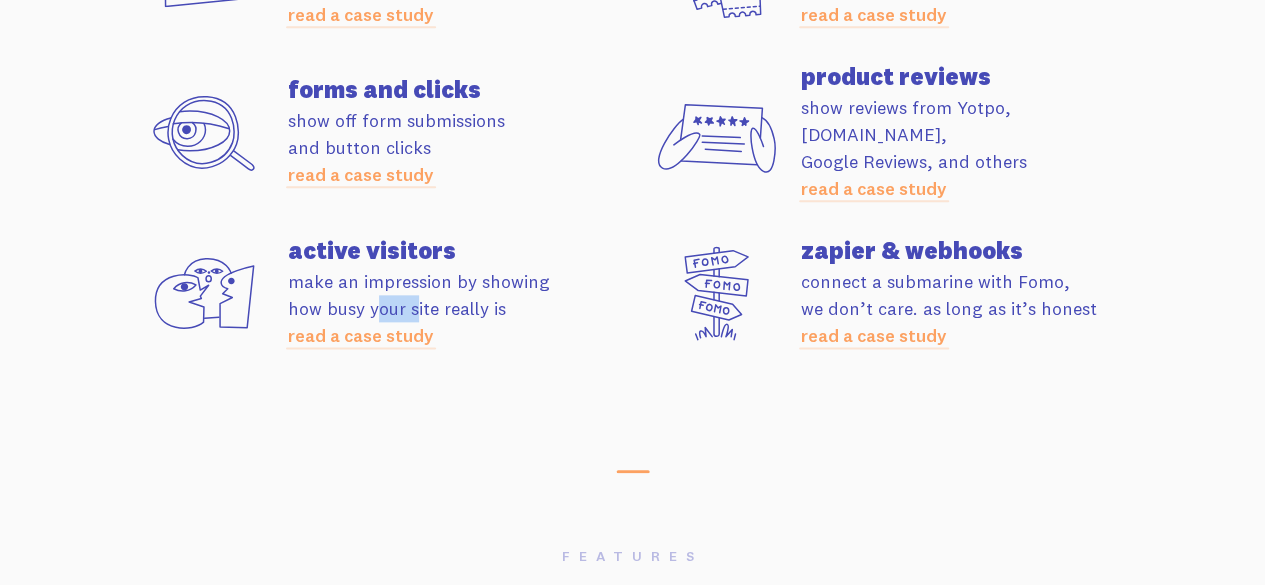 click on "make an impression by showing   how busy your site really is
read a case study" at bounding box center (460, 308) 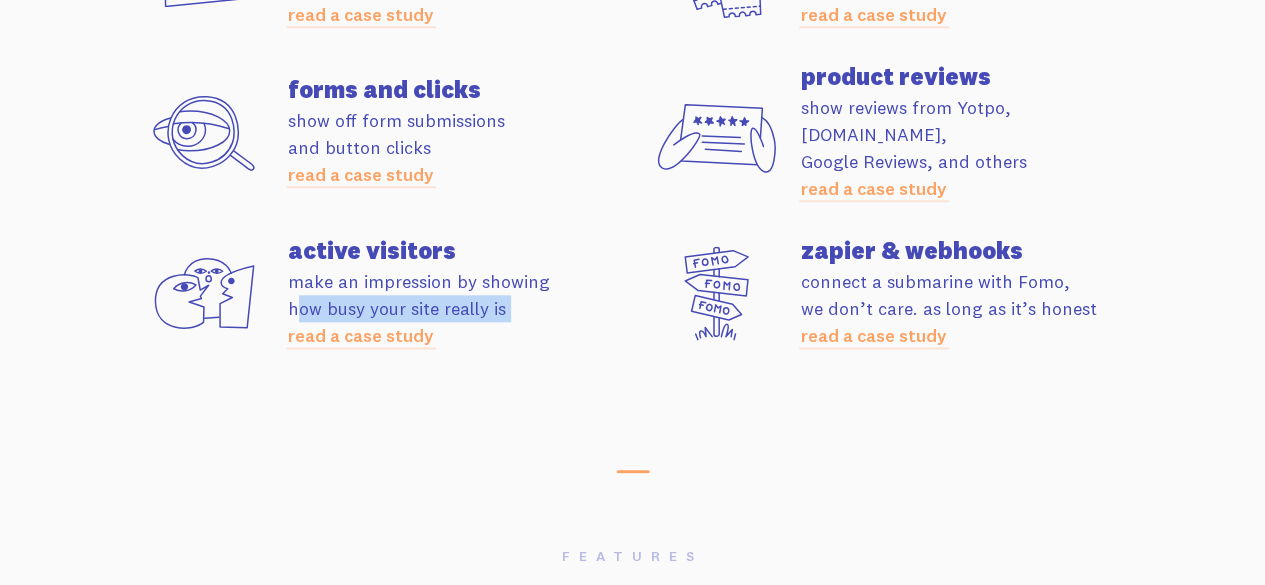 click on "make an impression by showing   how busy your site really is
read a case study" at bounding box center [460, 308] 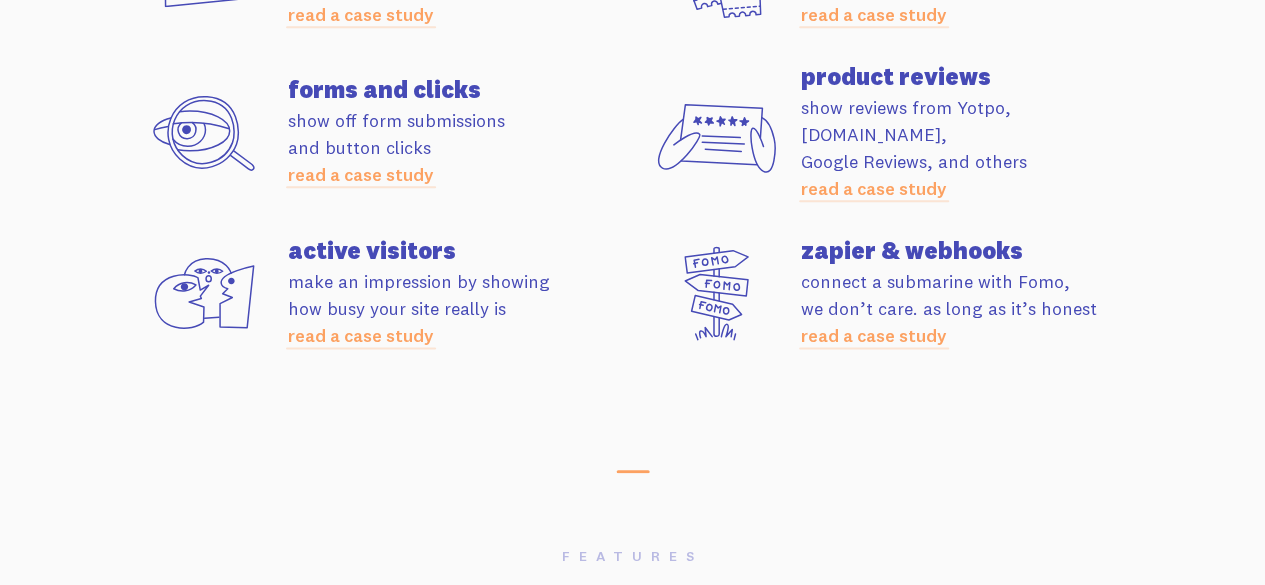 click on "connect a submarine with Fomo,   we don’t care. as long as it’s honest
read a case study" at bounding box center [973, 308] 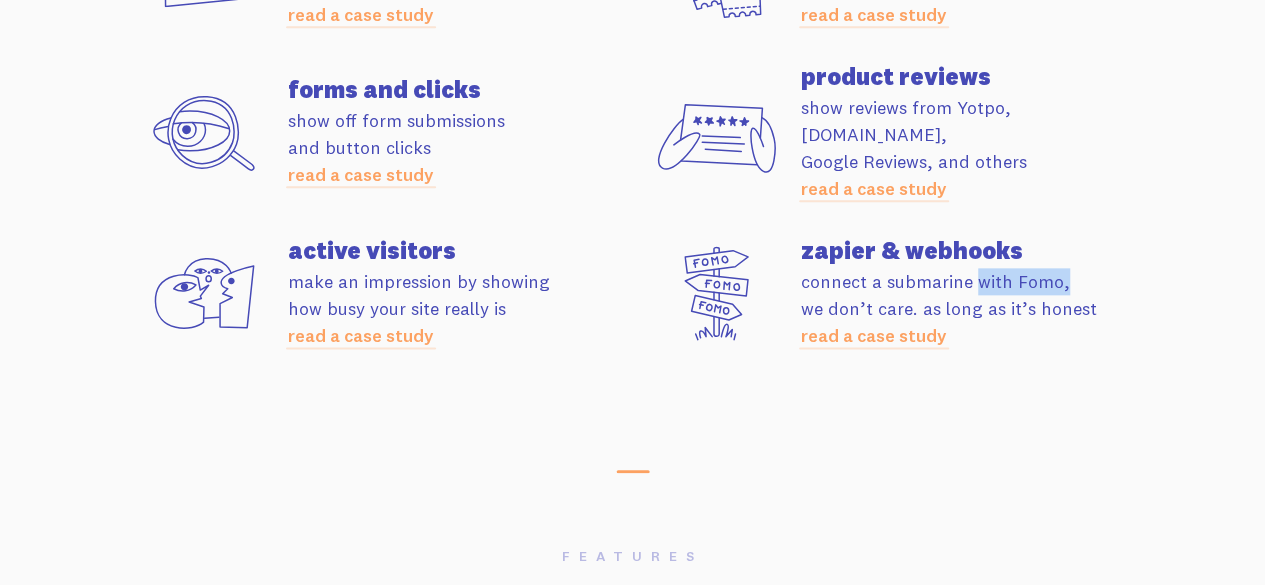 click on "connect a submarine with Fomo,   we don’t care. as long as it’s honest
read a case study" at bounding box center [973, 308] 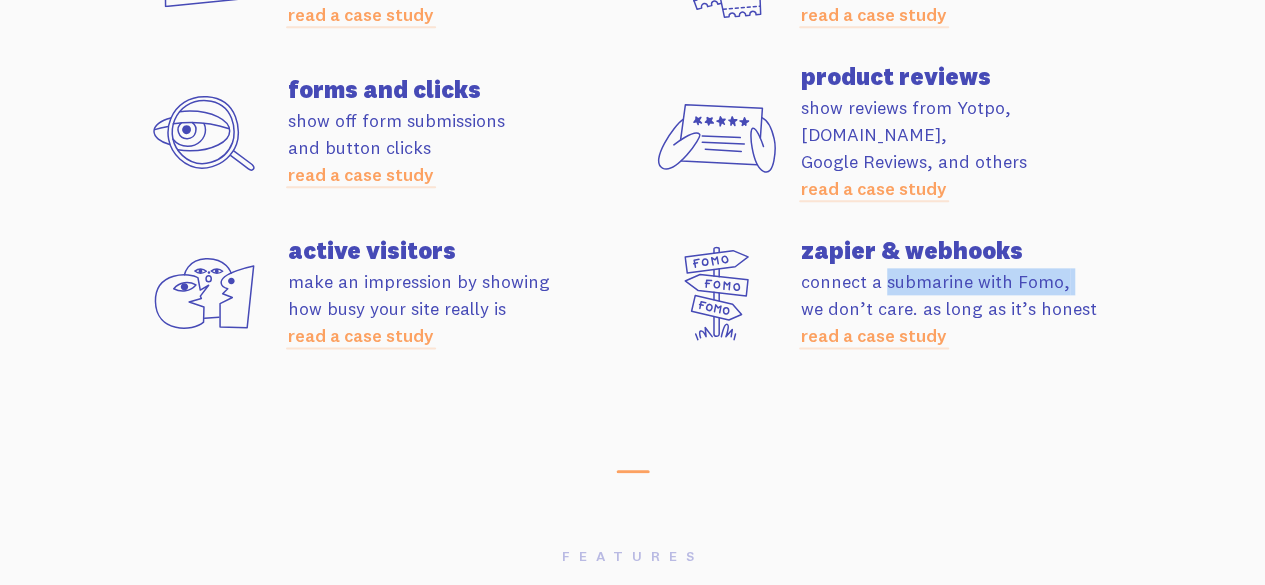 click on "connect a submarine with Fomo,   we don’t care. as long as it’s honest
read a case study" at bounding box center [973, 308] 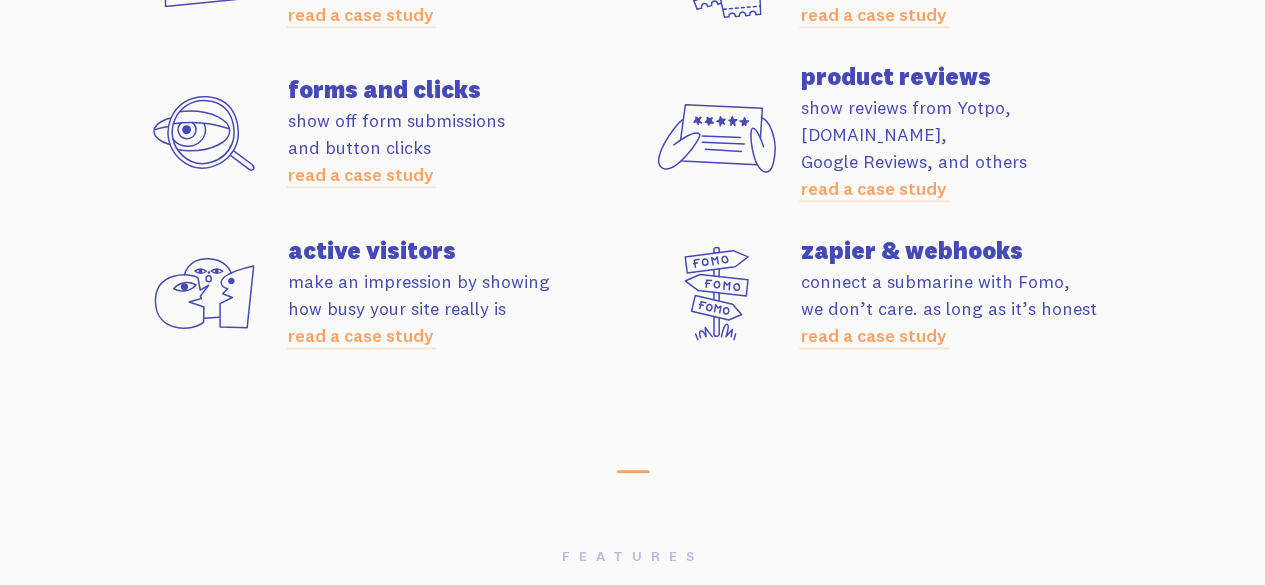 click on "connect a submarine with Fomo,   we don’t care. as long as it’s honest
read a case study" at bounding box center [973, 308] 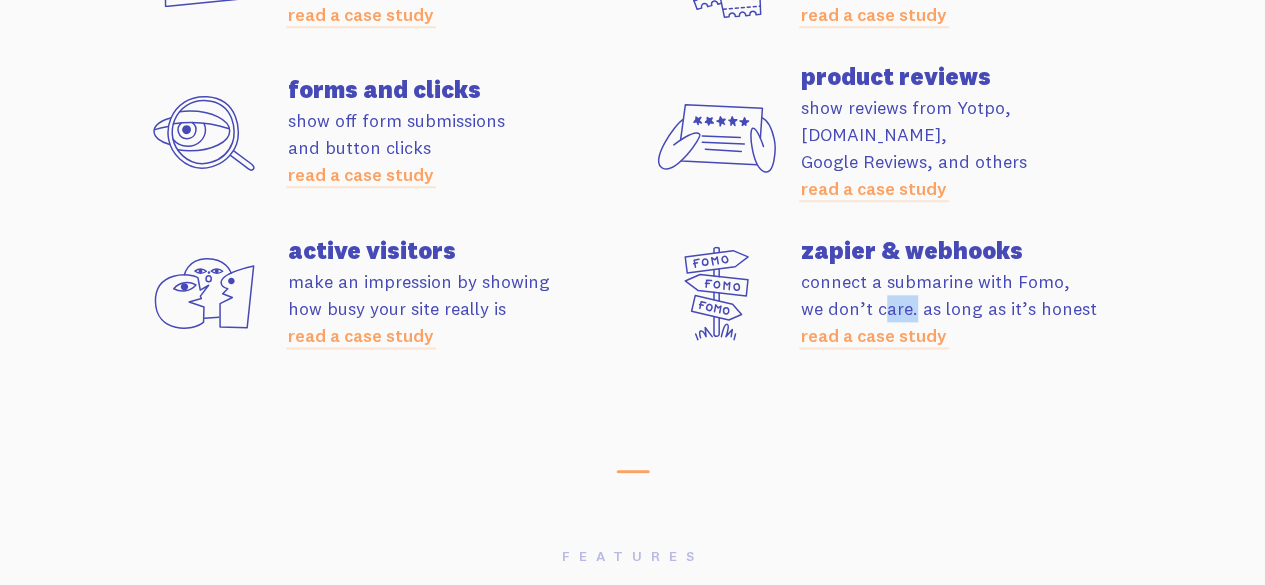 click on "connect a submarine with Fomo,   we don’t care. as long as it’s honest
read a case study" at bounding box center [973, 308] 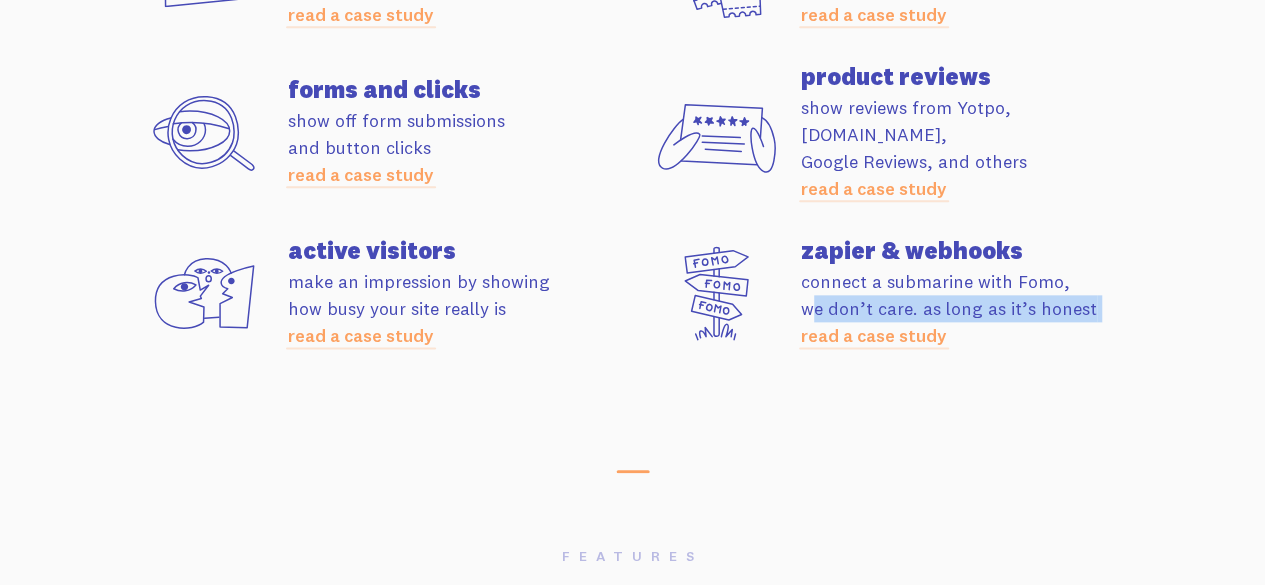 click on "connect a submarine with Fomo,   we don’t care. as long as it’s honest
read a case study" at bounding box center [973, 308] 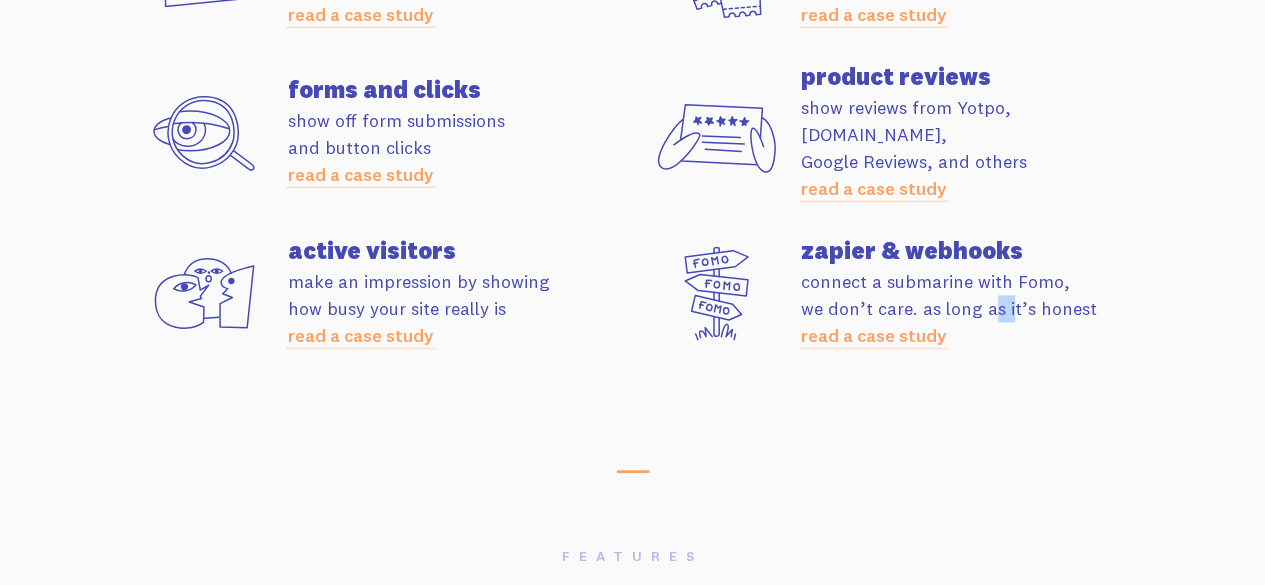 click on "connect a submarine with Fomo,   we don’t care. as long as it’s honest
read a case study" at bounding box center (973, 308) 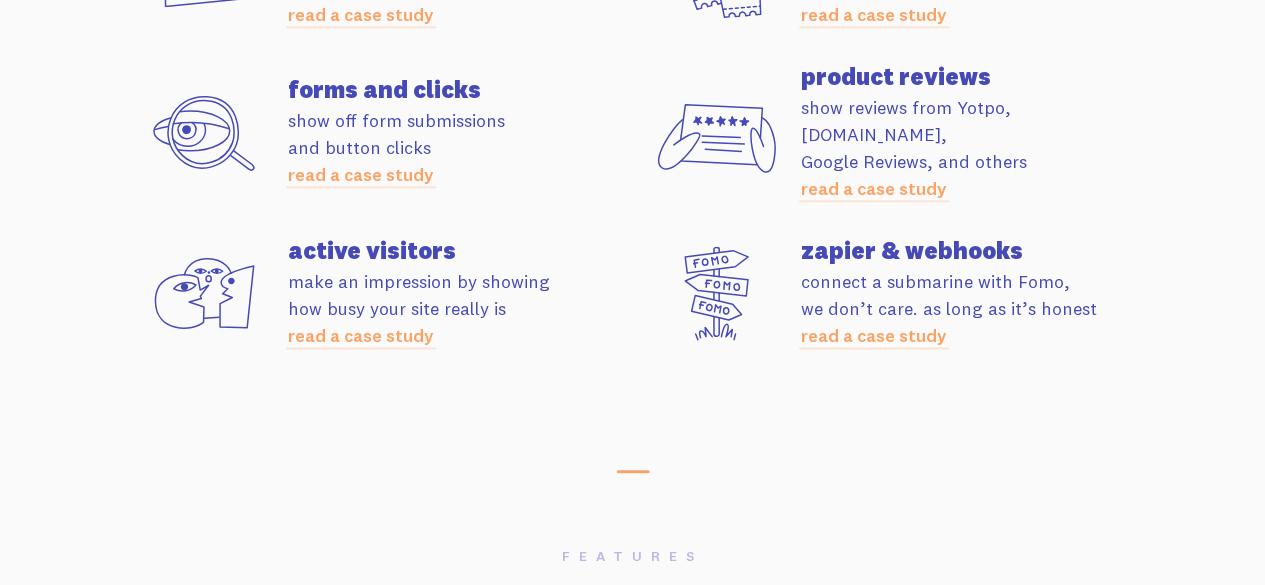 click on "connect a submarine with Fomo,   we don’t care. as long as it’s honest
read a case study" at bounding box center (973, 308) 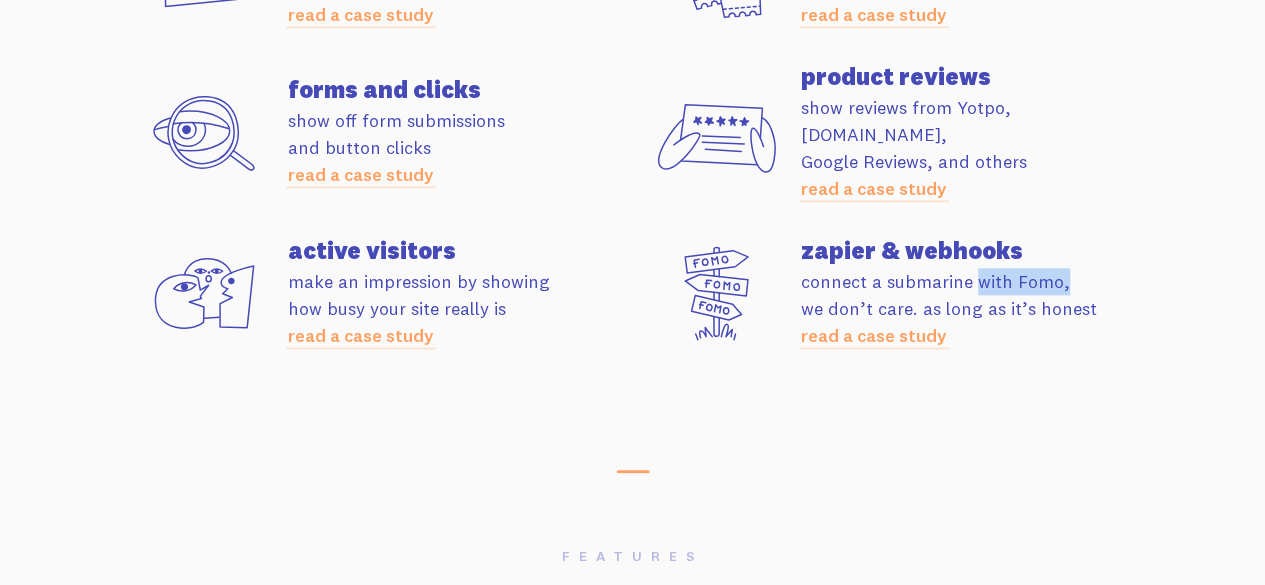 click on "connect a submarine with Fomo,   we don’t care. as long as it’s honest
read a case study" at bounding box center (973, 308) 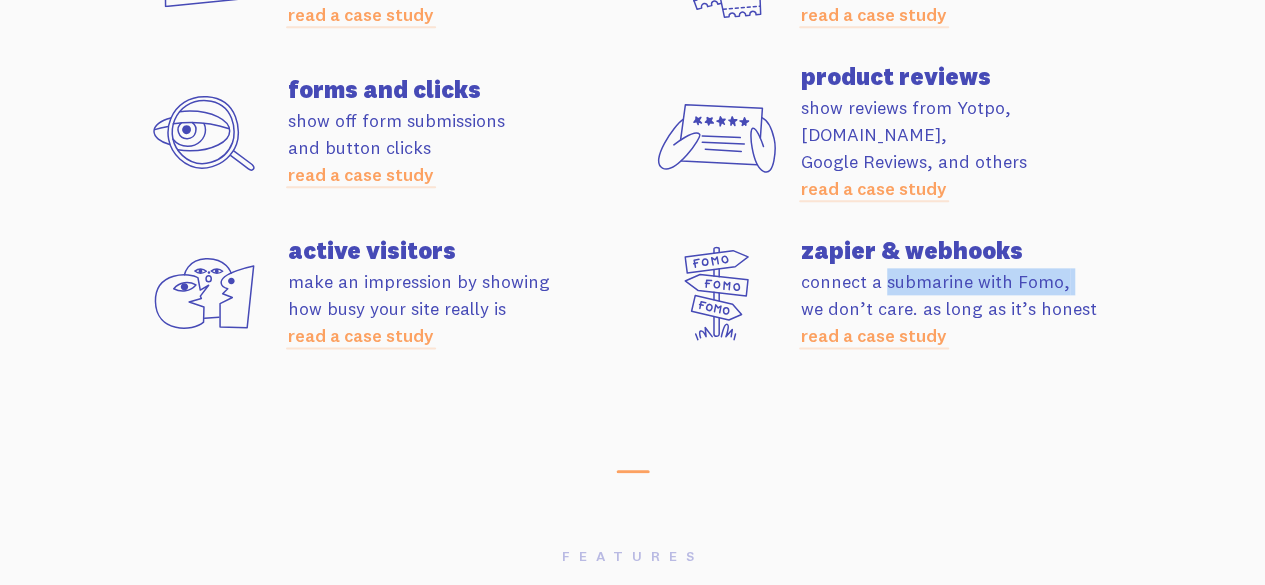 click on "connect a submarine with Fomo,   we don’t care. as long as it’s honest
read a case study" at bounding box center [973, 308] 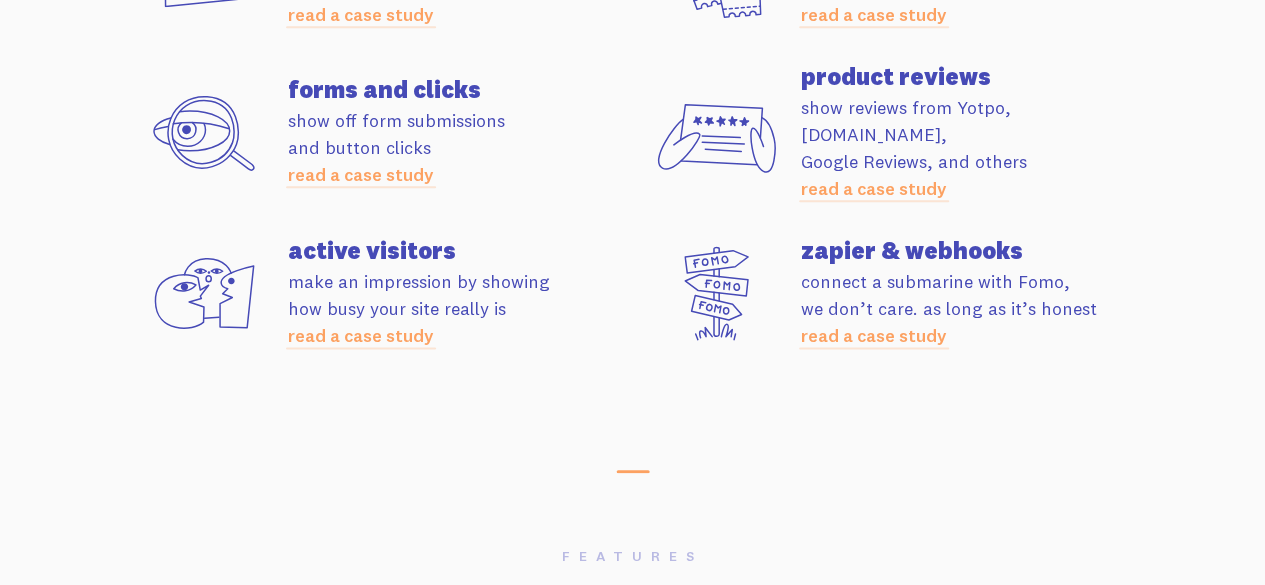 click on "connect a submarine with Fomo,   we don’t care. as long as it’s honest
read a case study" at bounding box center (973, 308) 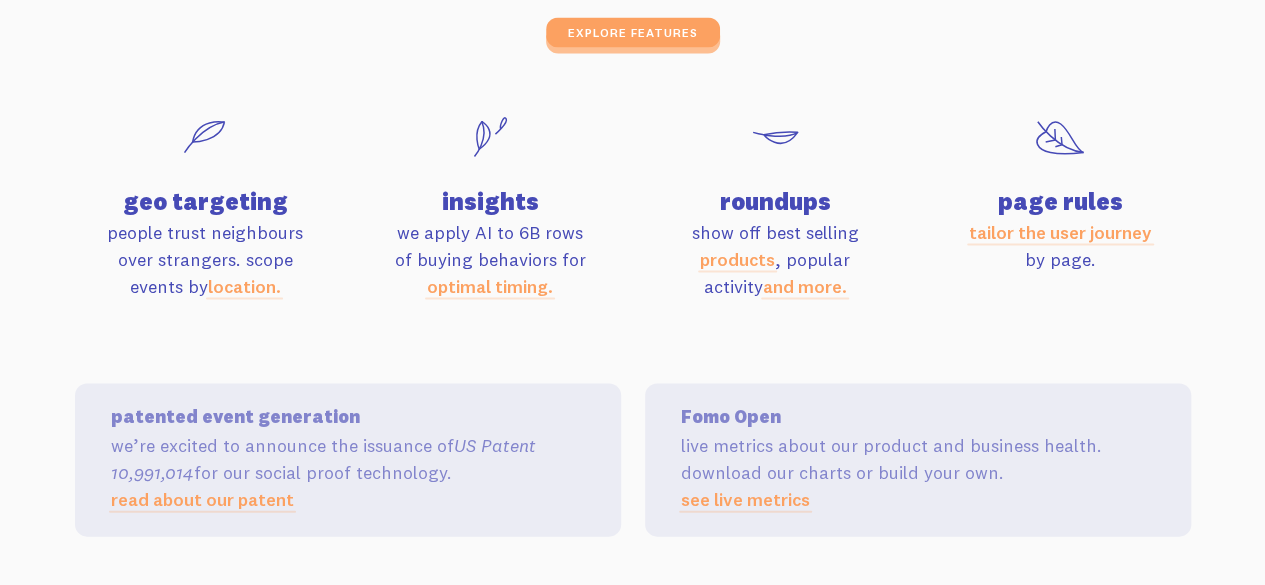 scroll, scrollTop: 5700, scrollLeft: 0, axis: vertical 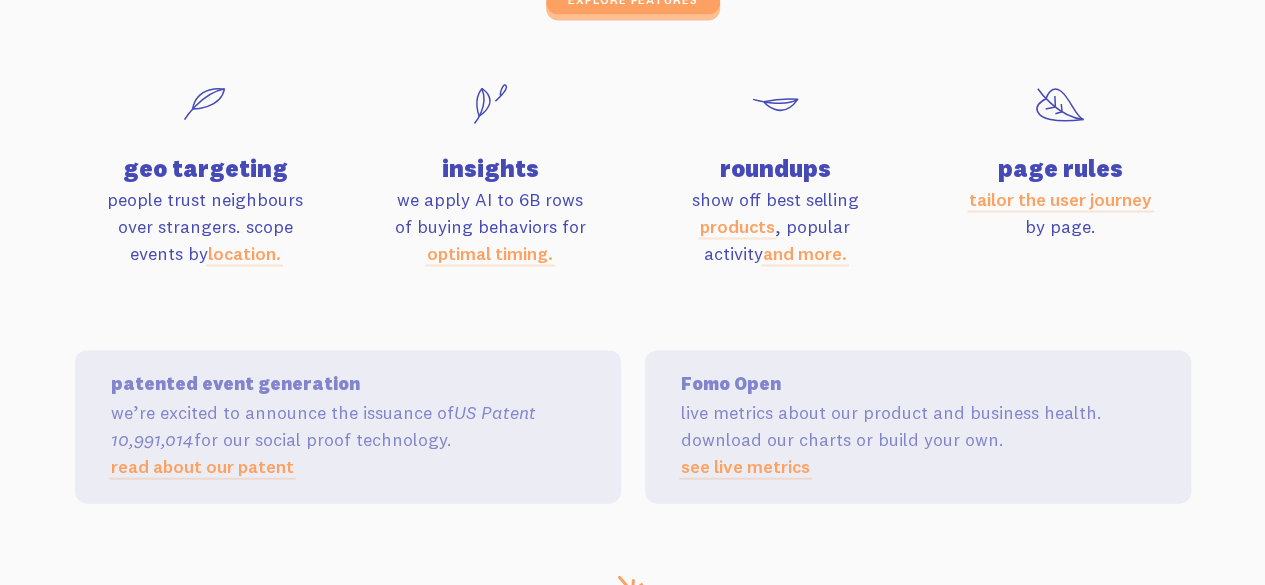 click on "roundups" at bounding box center (775, 168) 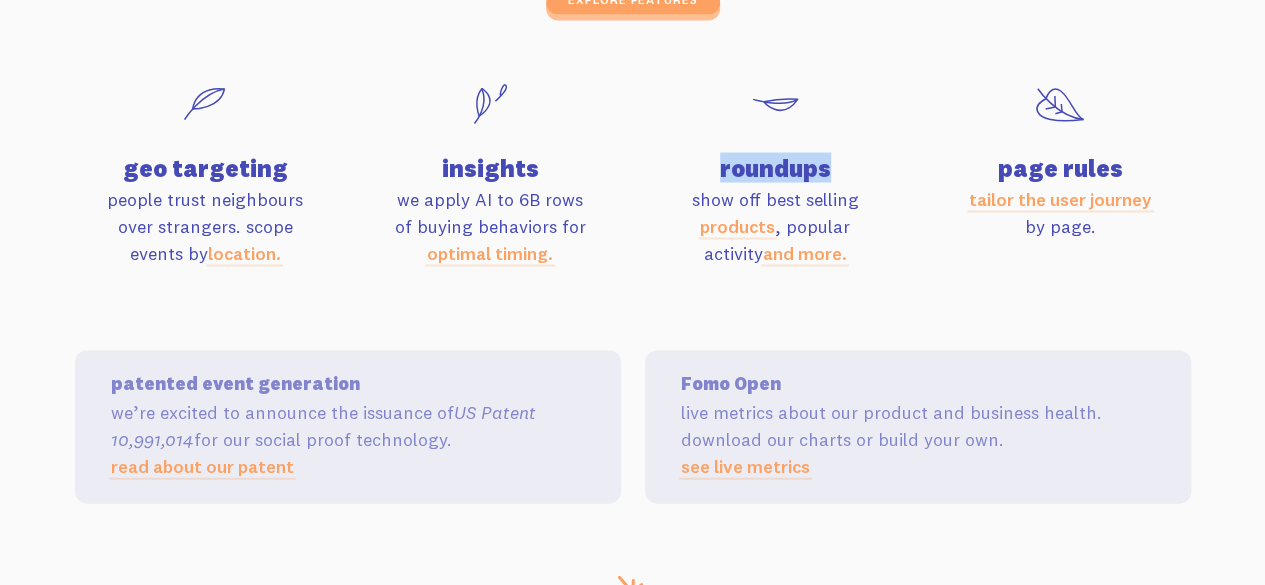 click on "roundups" at bounding box center (775, 168) 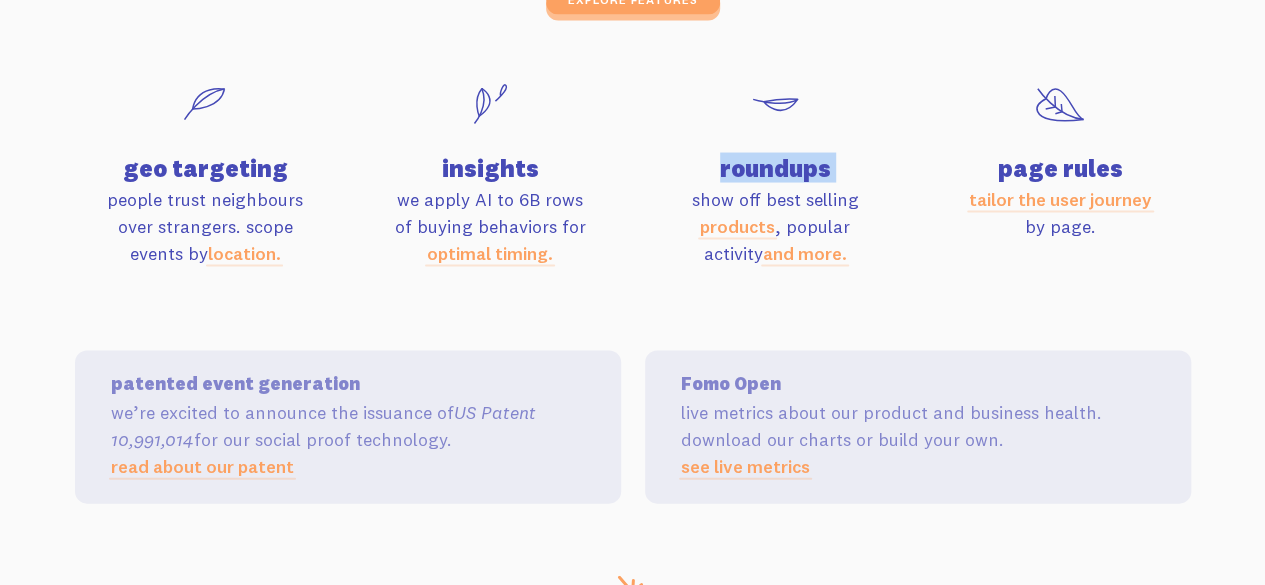 click on "roundups" at bounding box center [775, 168] 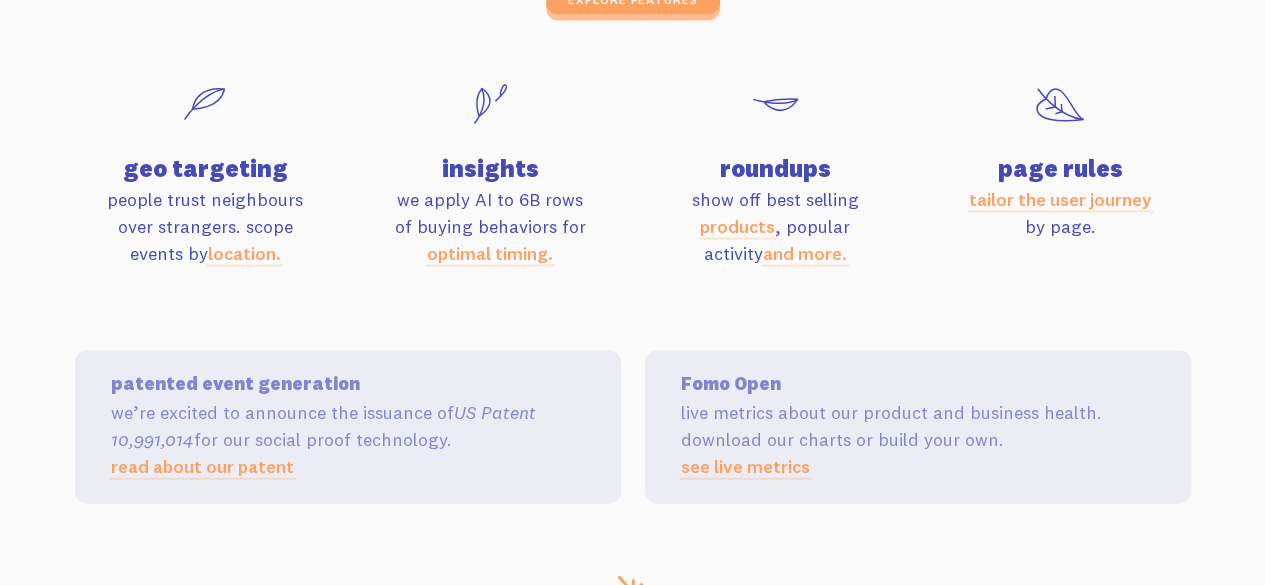 click on "page rules" at bounding box center (1060, 168) 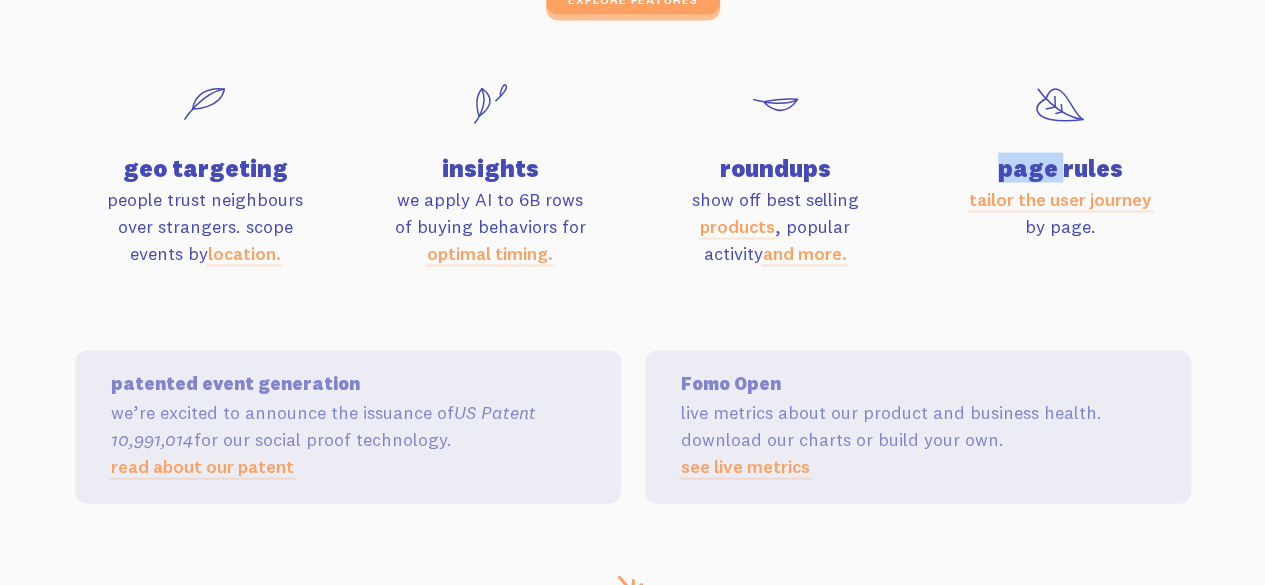 click on "page rules" at bounding box center [1060, 168] 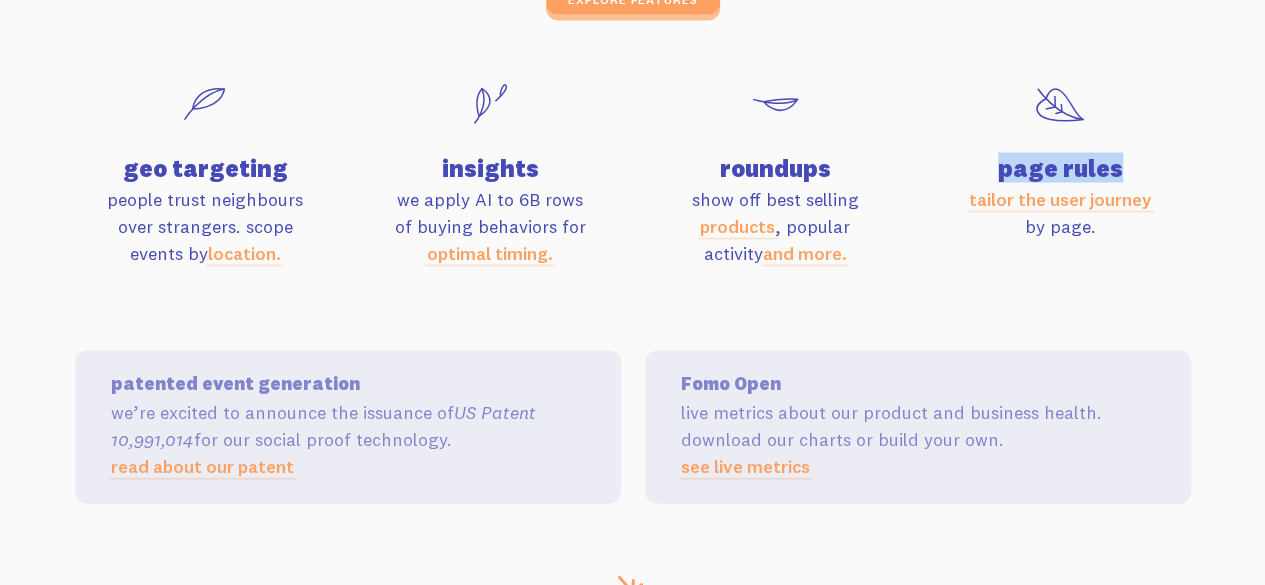 click on "page rules" at bounding box center (1060, 168) 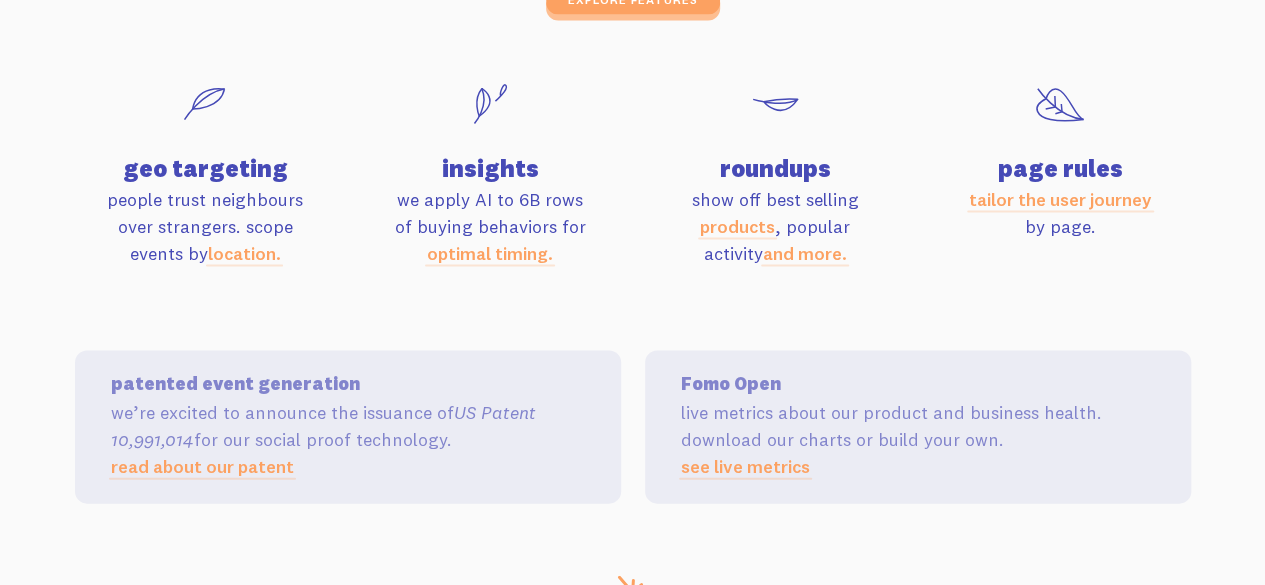 click on "show off best selling    products , popular   activity  and more." at bounding box center (775, 226) 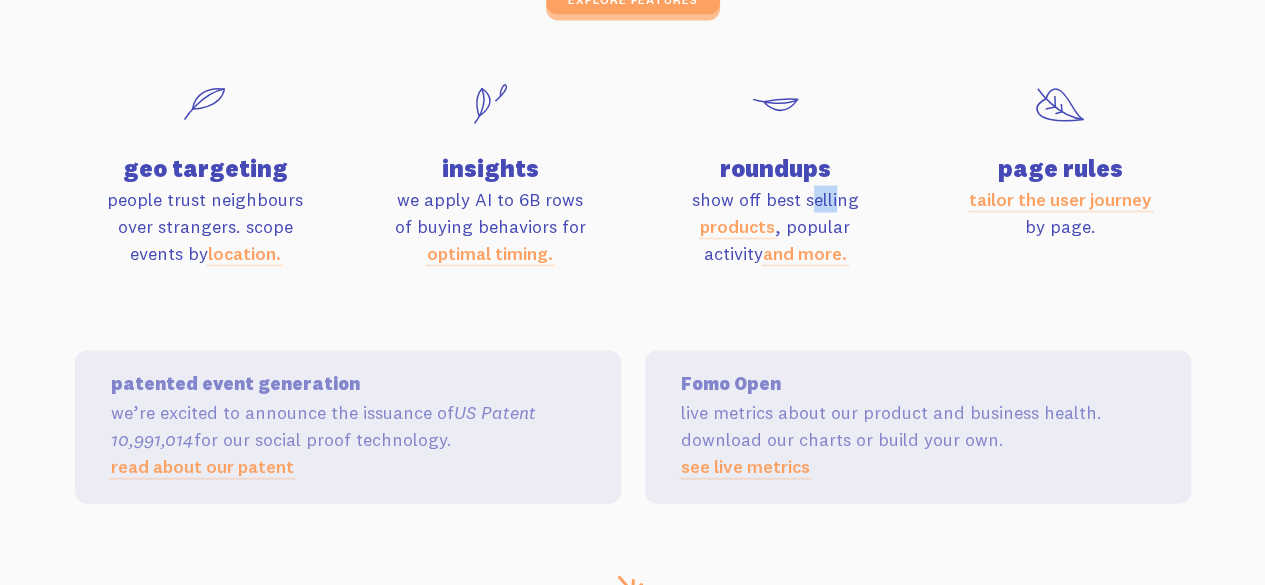 click on "show off best selling    products , popular   activity  and more." at bounding box center (775, 226) 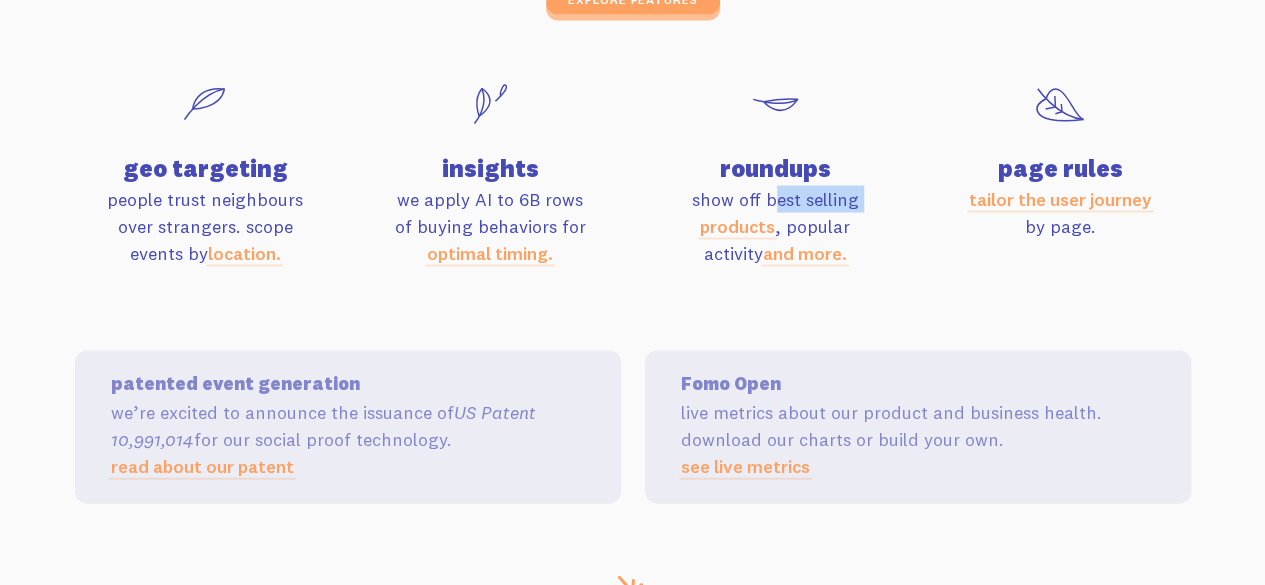 click on "show off best selling    products , popular   activity  and more." at bounding box center [775, 226] 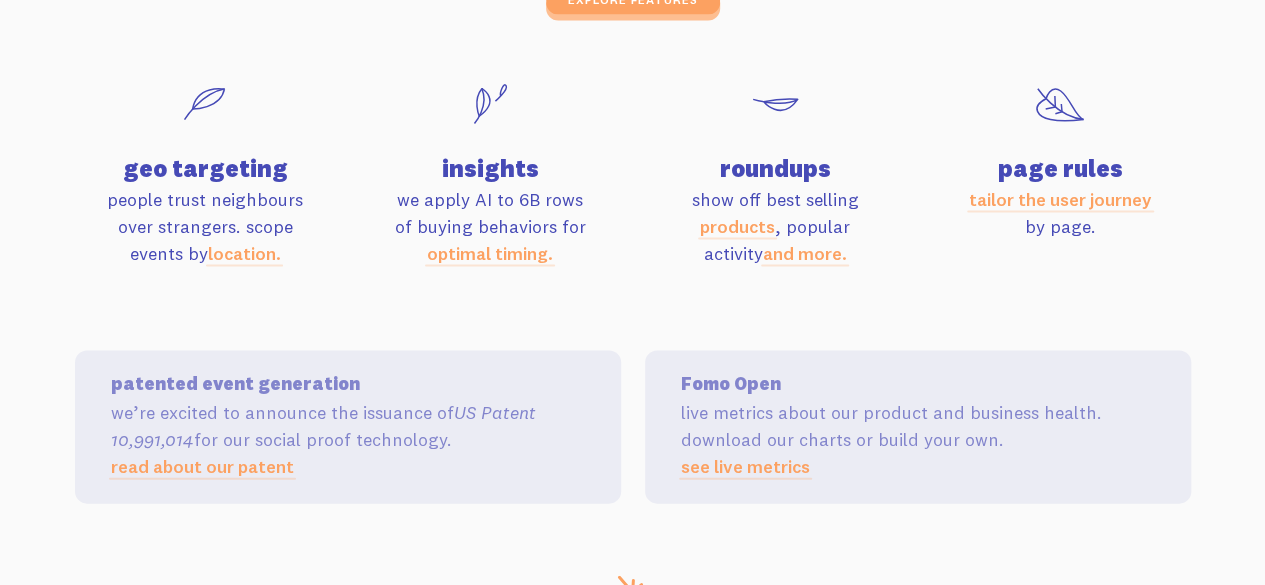 click on "show off best selling    products , popular   activity  and more." at bounding box center (775, 226) 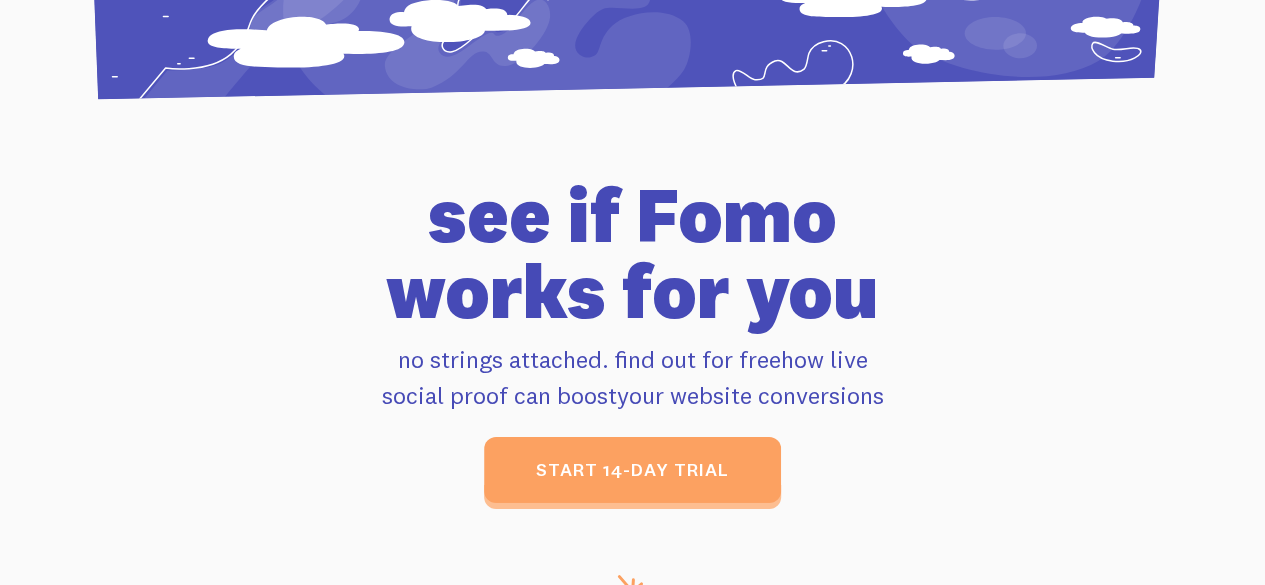 scroll, scrollTop: 7000, scrollLeft: 0, axis: vertical 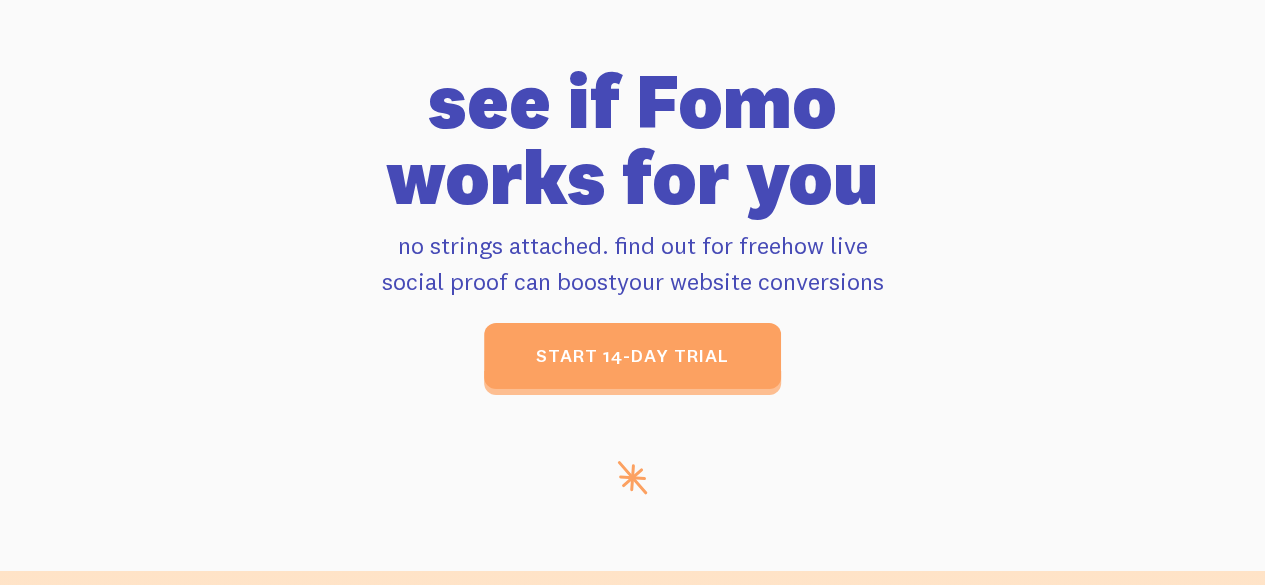 drag, startPoint x: 394, startPoint y: 222, endPoint x: 555, endPoint y: 251, distance: 163.59096 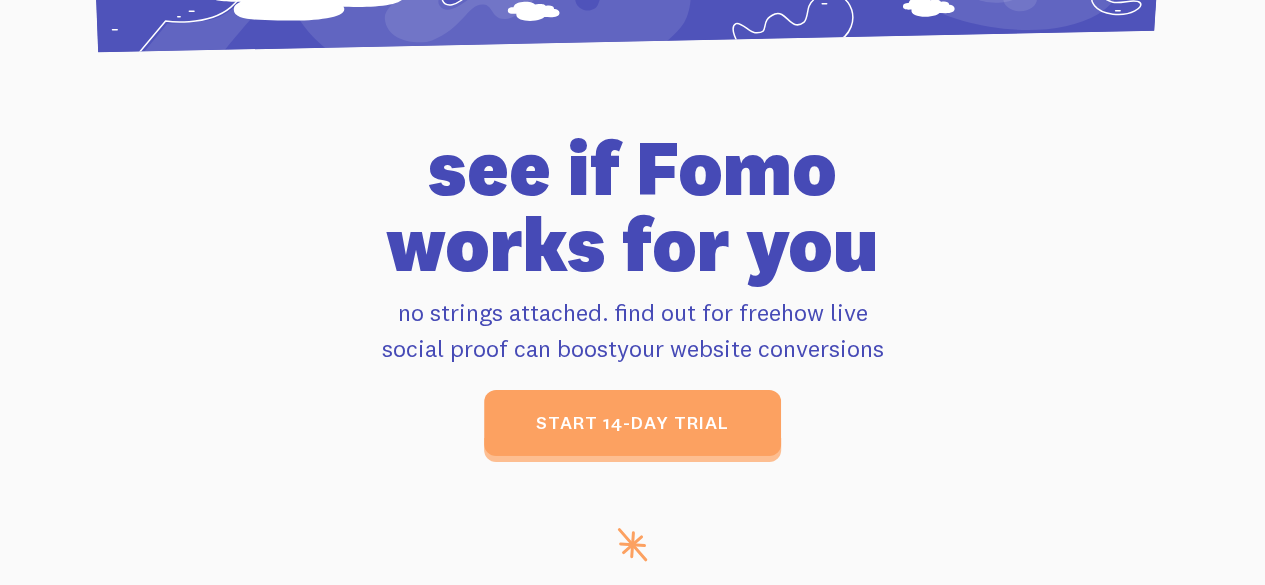 scroll, scrollTop: 7200, scrollLeft: 0, axis: vertical 